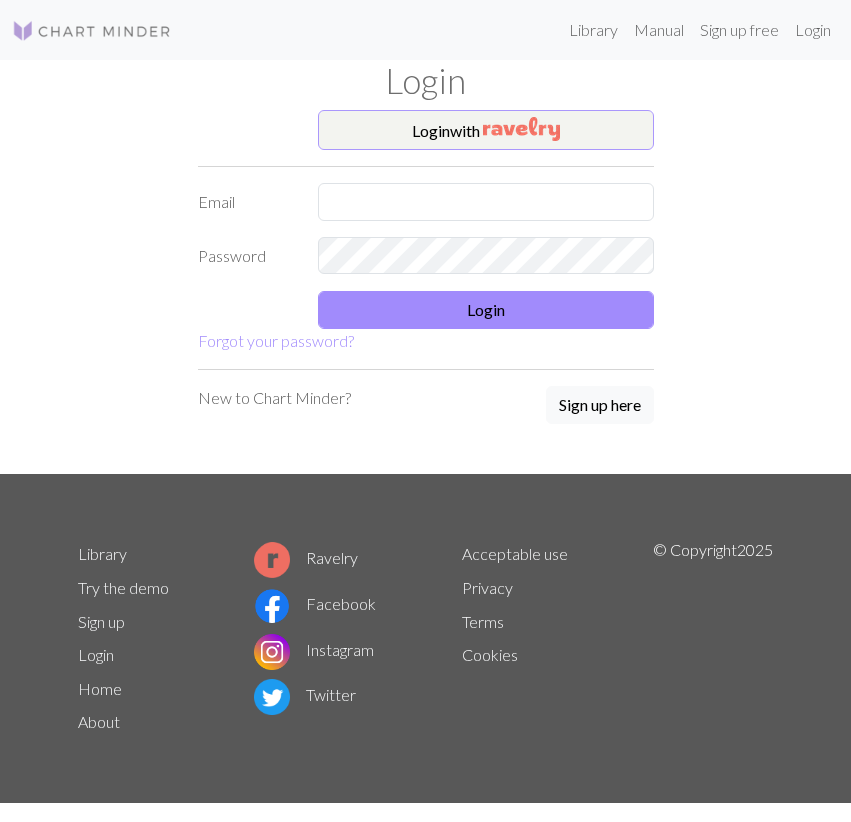 scroll, scrollTop: 0, scrollLeft: 0, axis: both 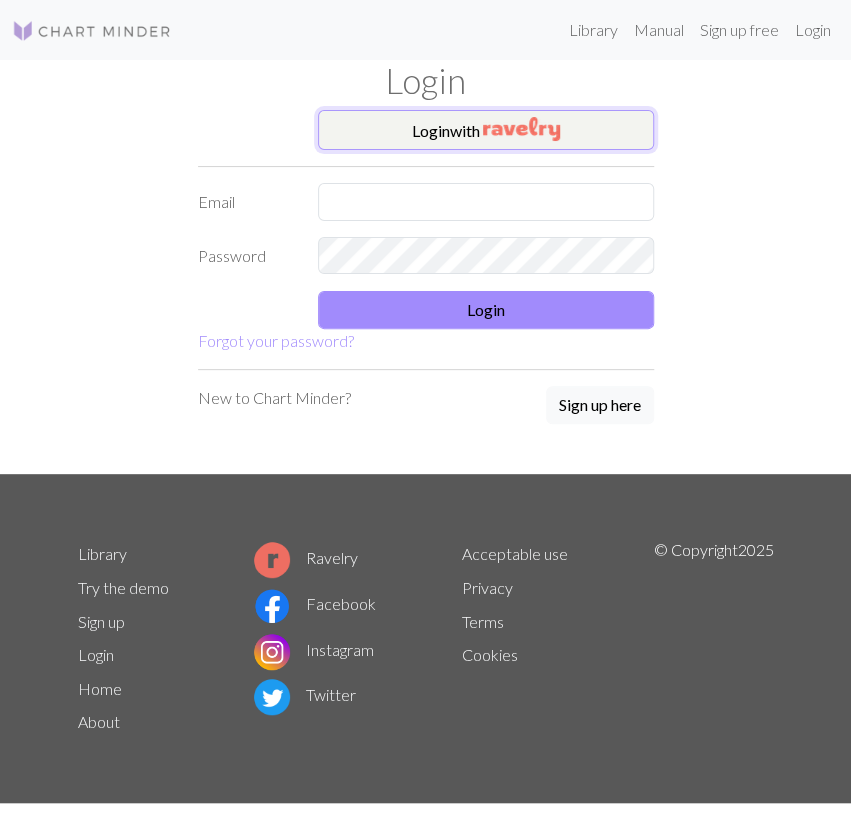 click on "Login  with" at bounding box center [486, 130] 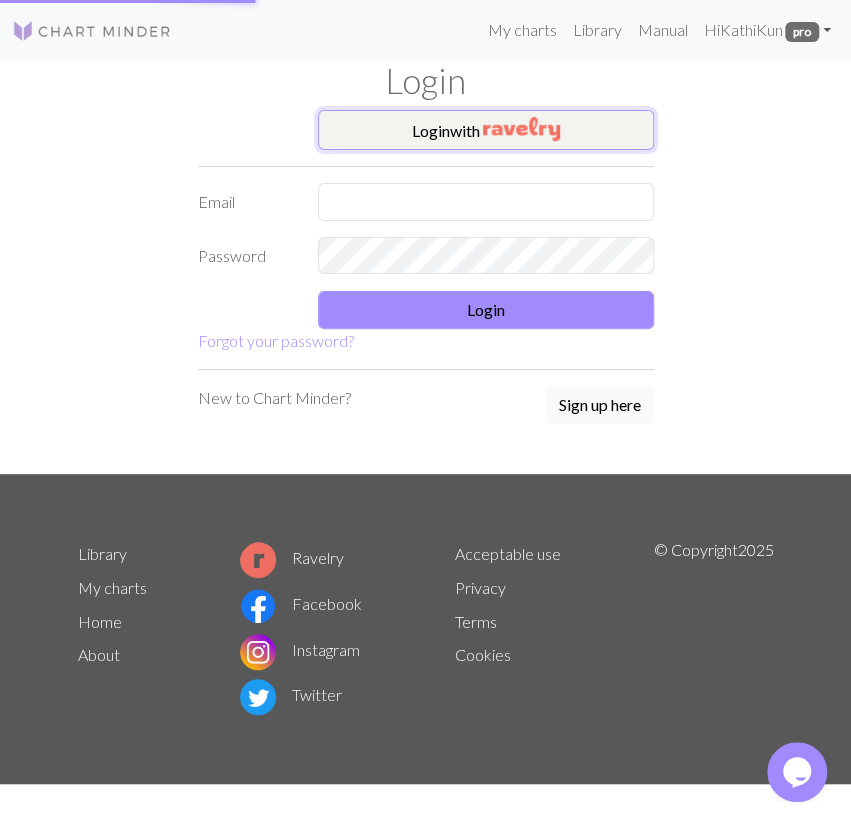 scroll, scrollTop: 0, scrollLeft: 0, axis: both 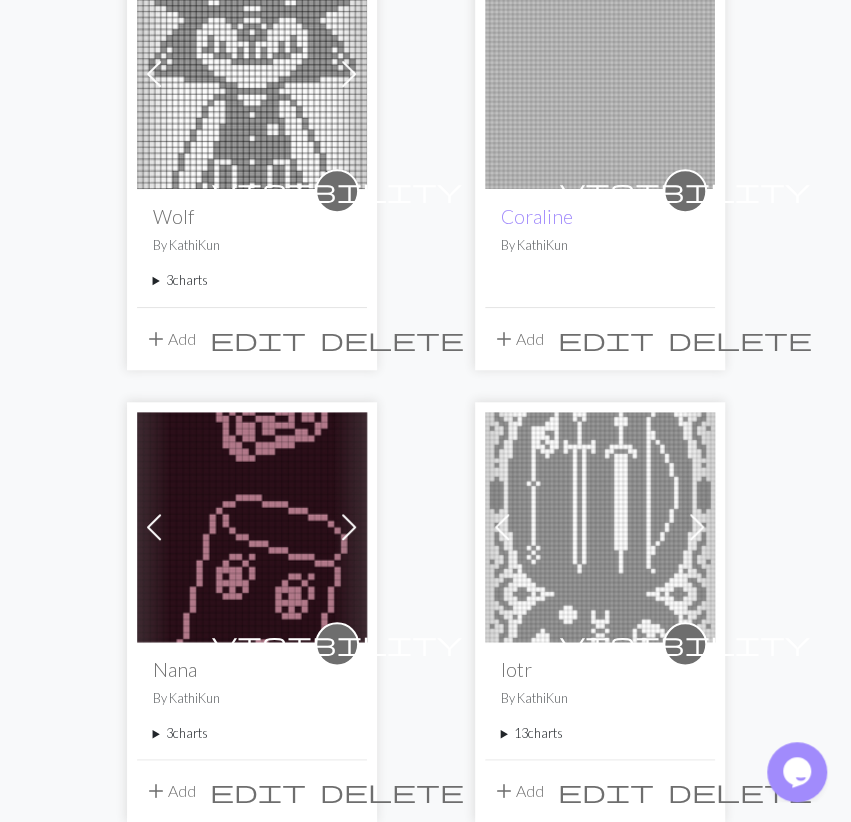 click at bounding box center [252, 527] 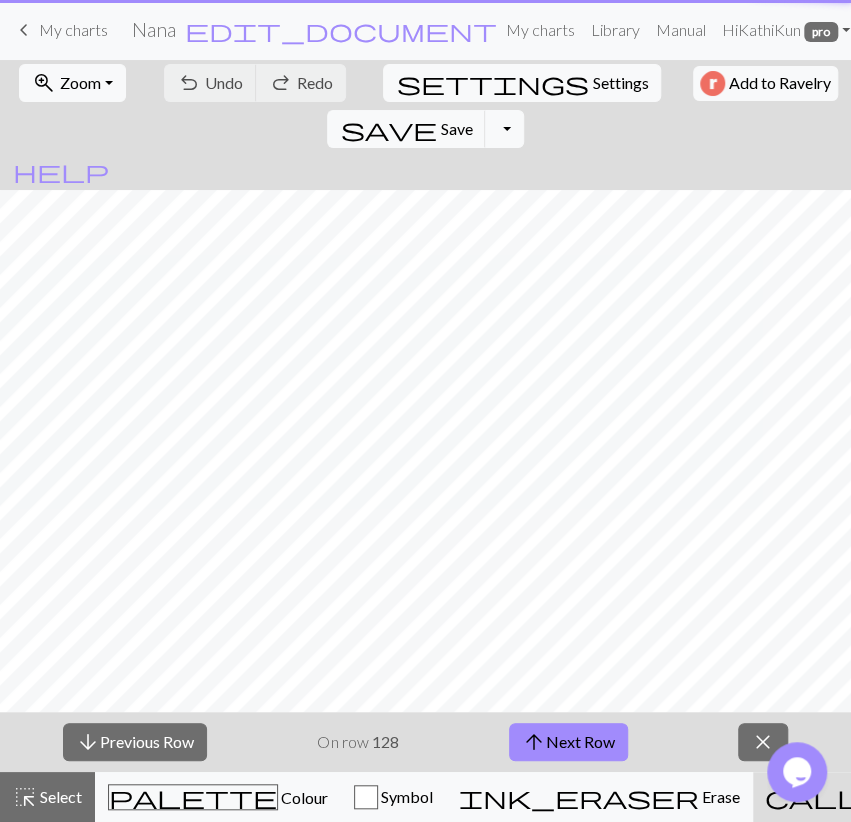 scroll, scrollTop: 0, scrollLeft: 0, axis: both 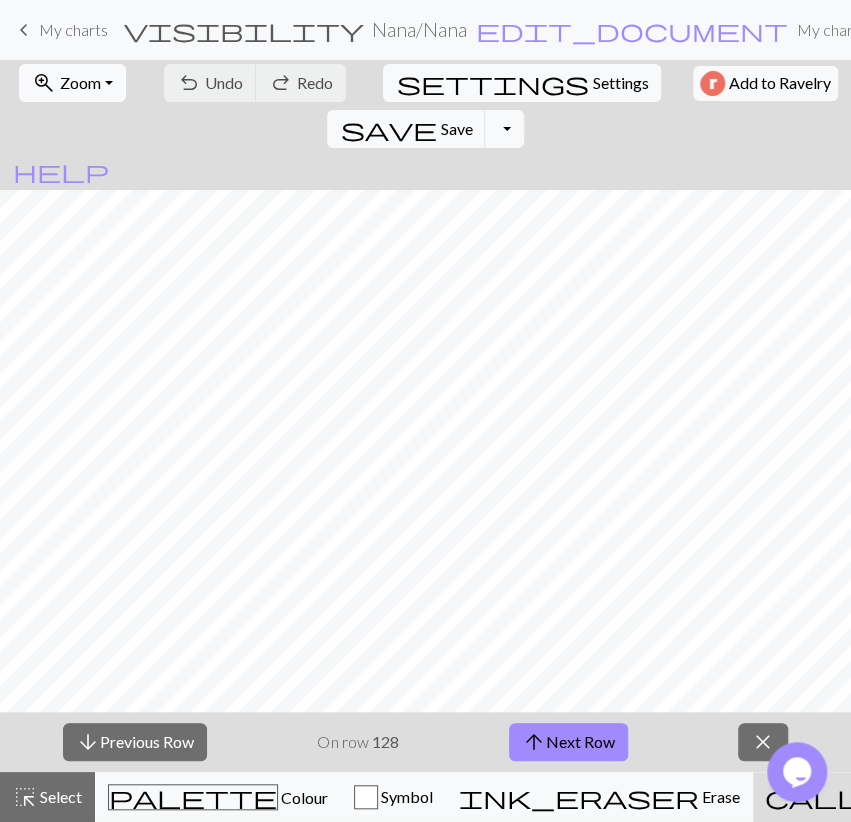 click on "zoom_in Zoom Zoom" at bounding box center (72, 83) 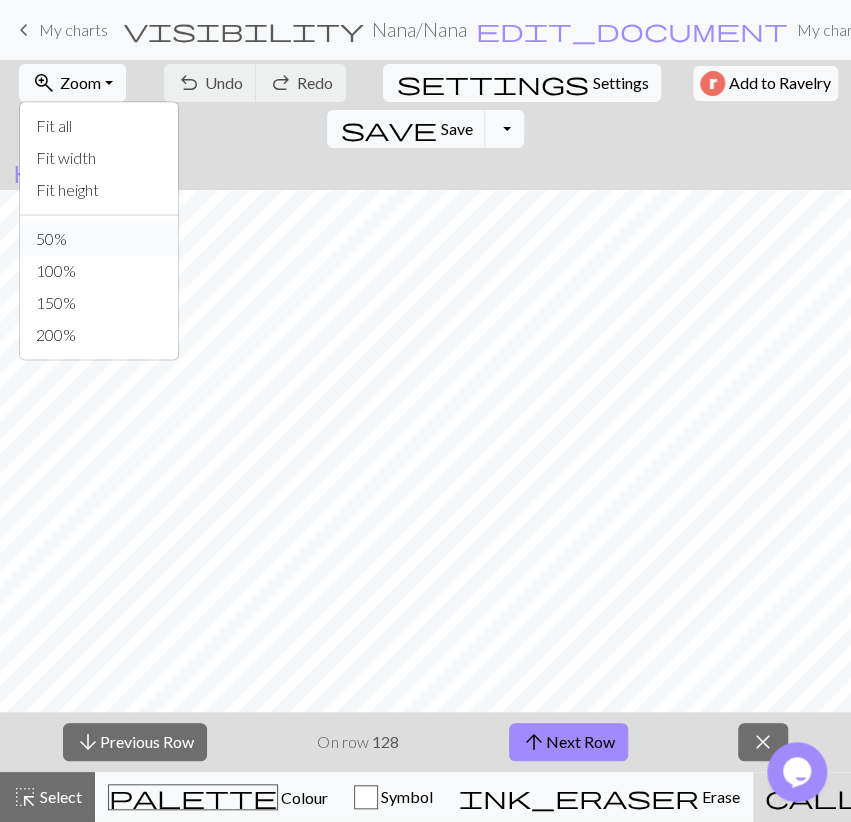 click on "50%" at bounding box center [99, 239] 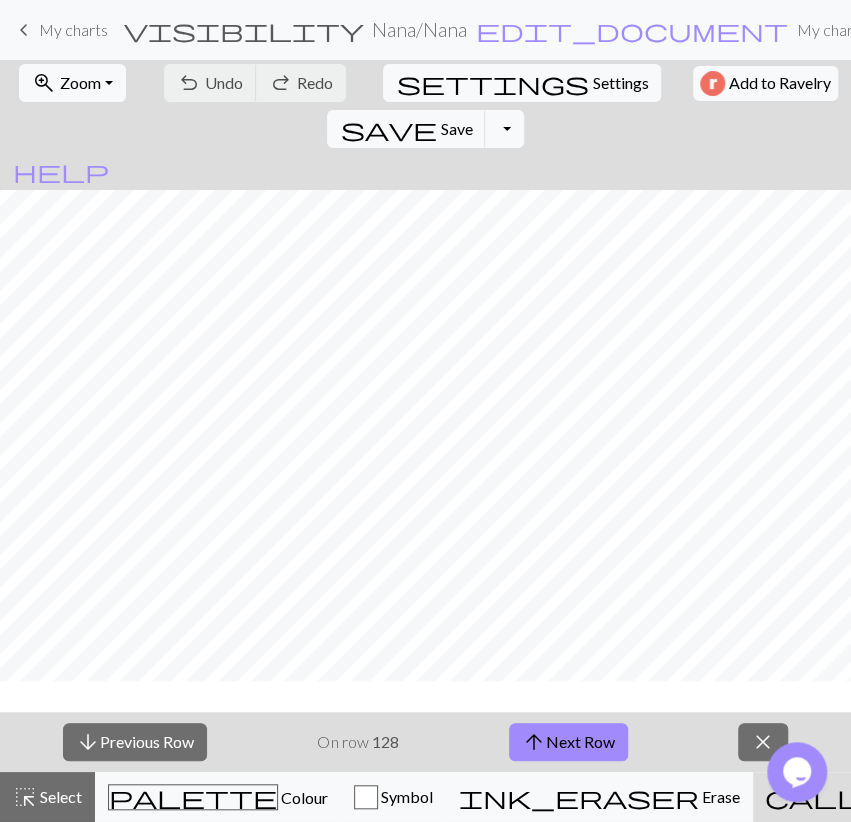 scroll, scrollTop: 116, scrollLeft: 0, axis: vertical 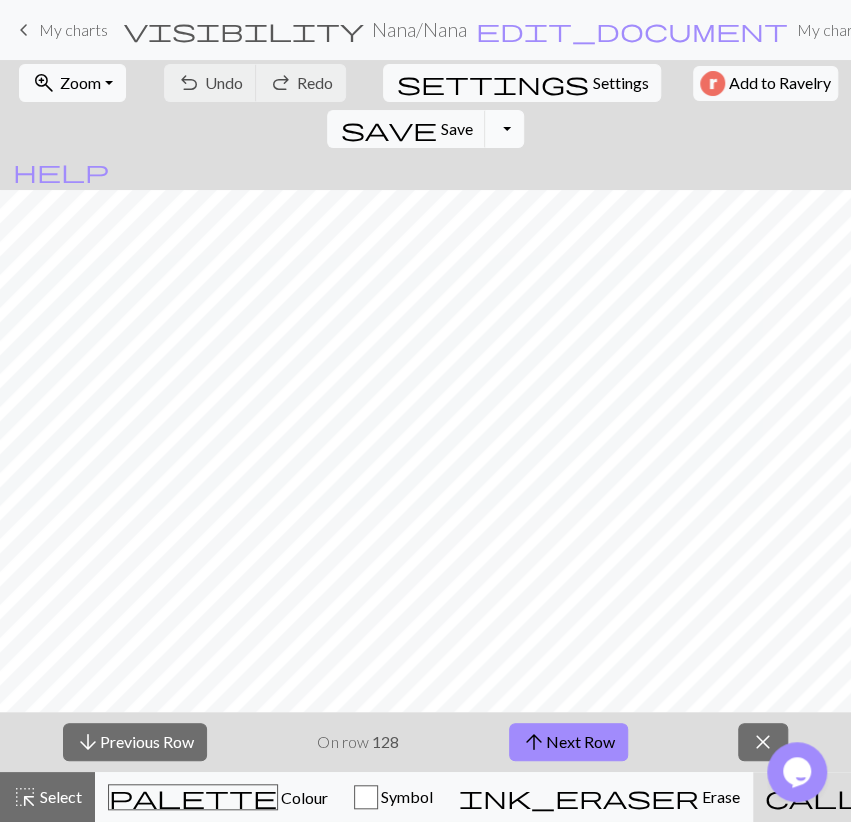 click on "Toggle Dropdown" at bounding box center (504, 129) 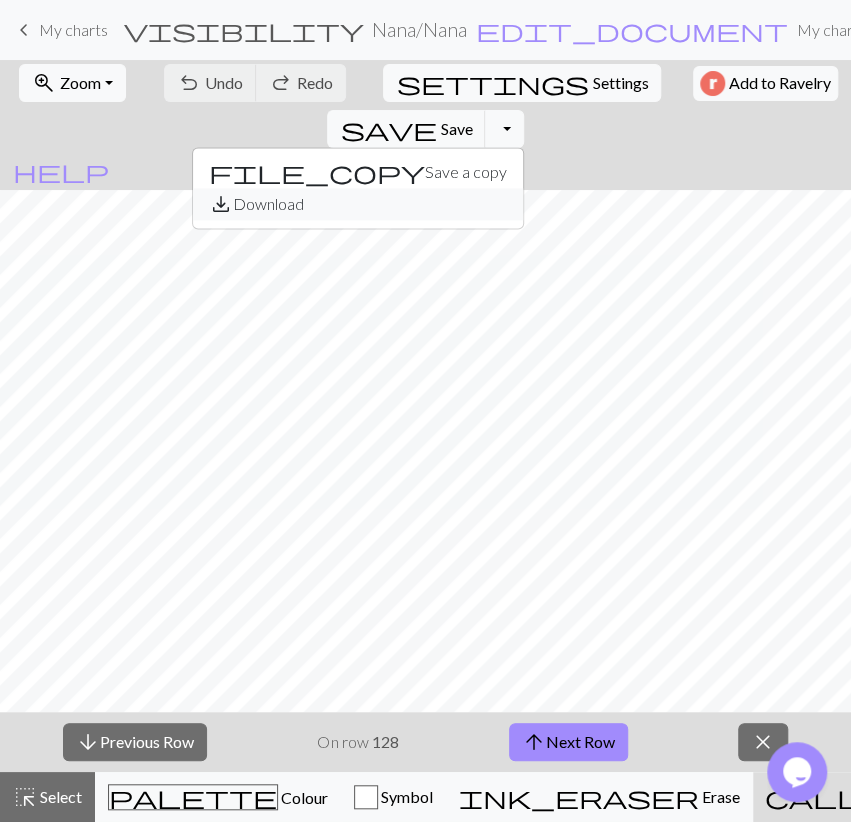 click on "save_alt  Download" at bounding box center [358, 204] 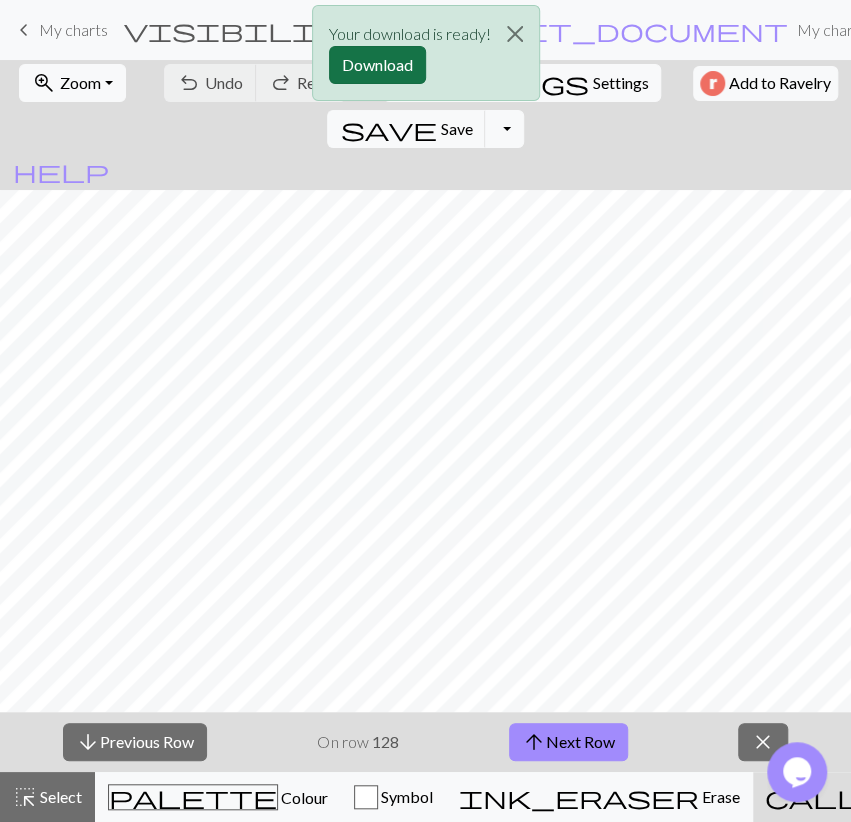 click on "Download" at bounding box center [377, 65] 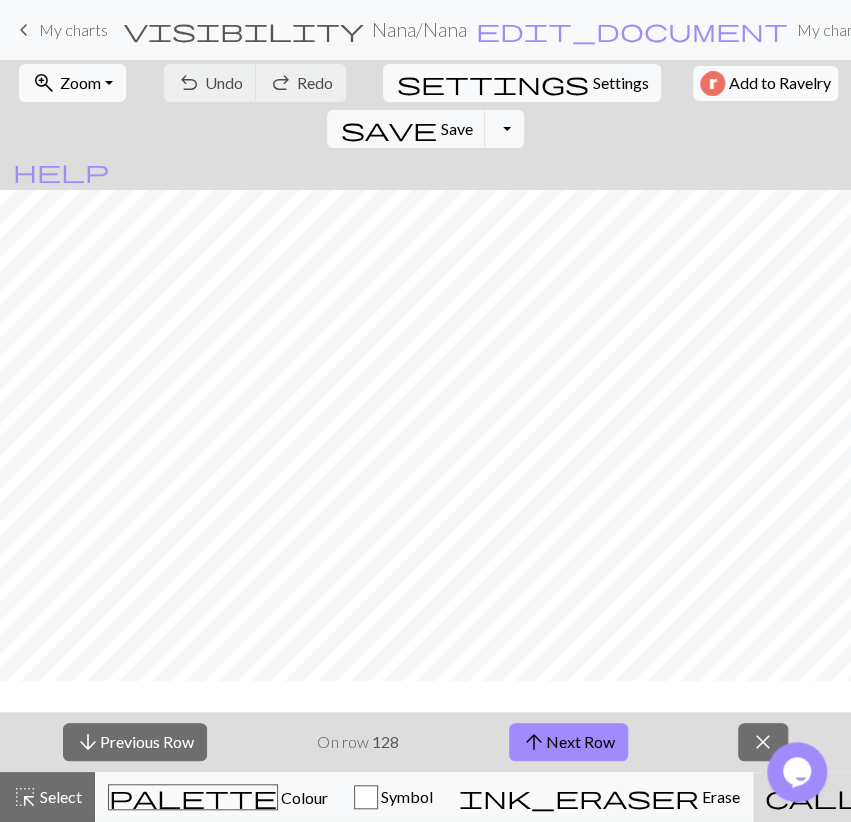 scroll, scrollTop: 0, scrollLeft: 0, axis: both 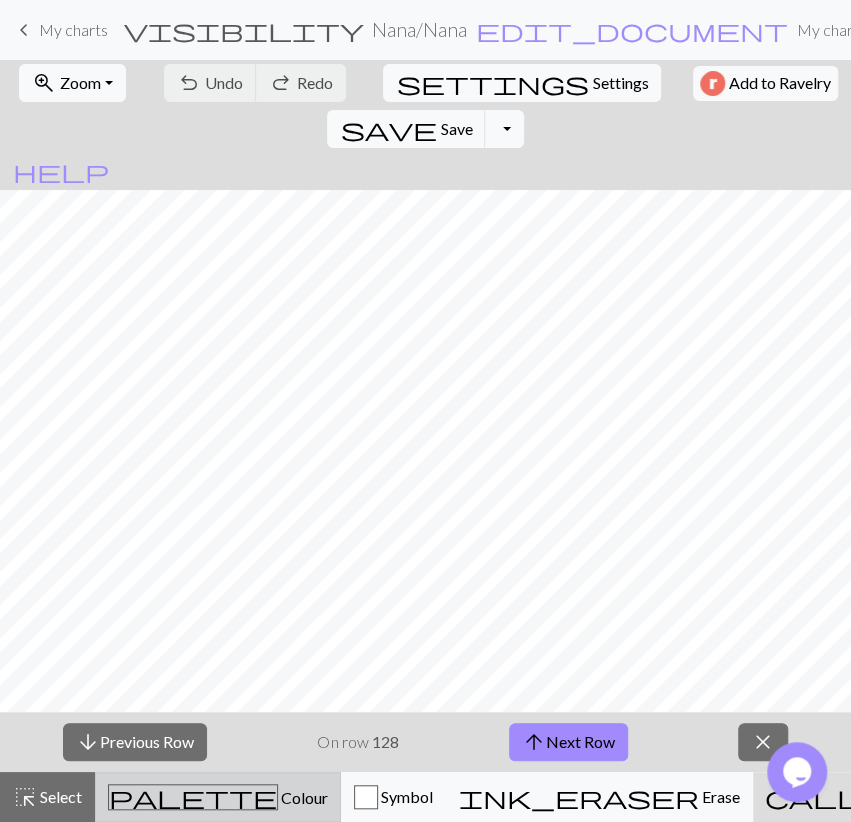 click on "palette   Colour   Colour" at bounding box center [218, 797] 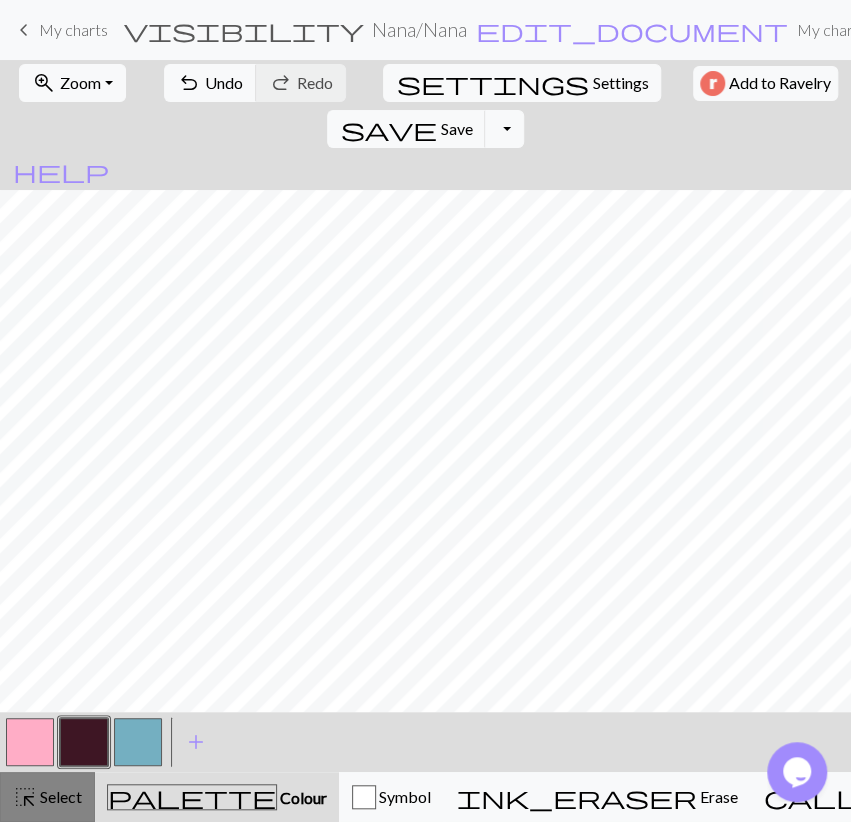 click on "Select" at bounding box center (59, 796) 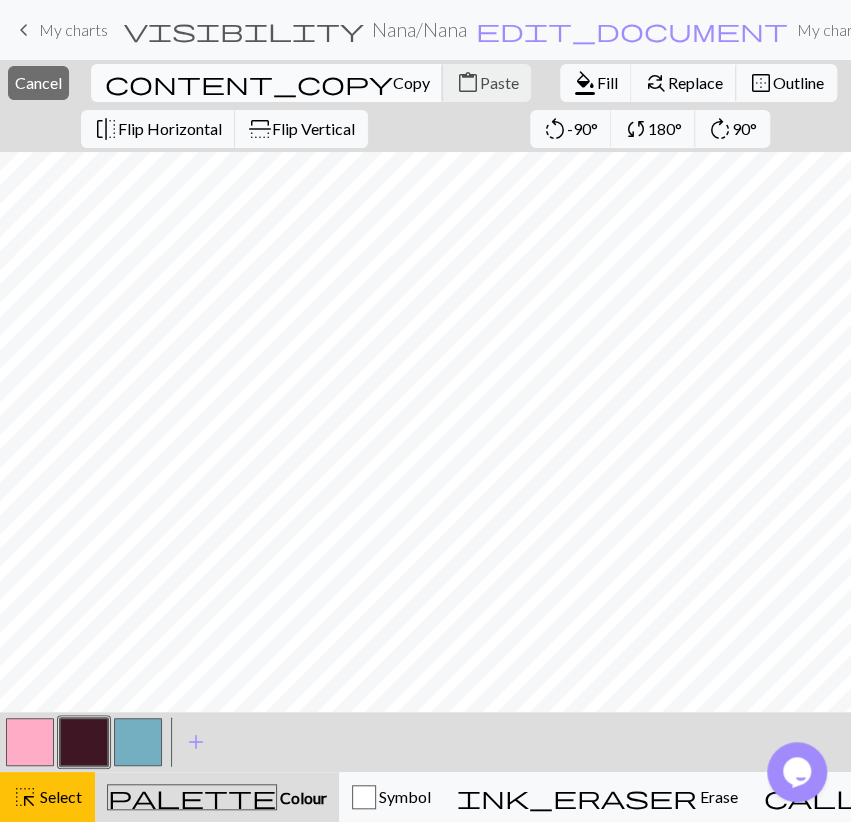 click on "Copy" at bounding box center [410, 82] 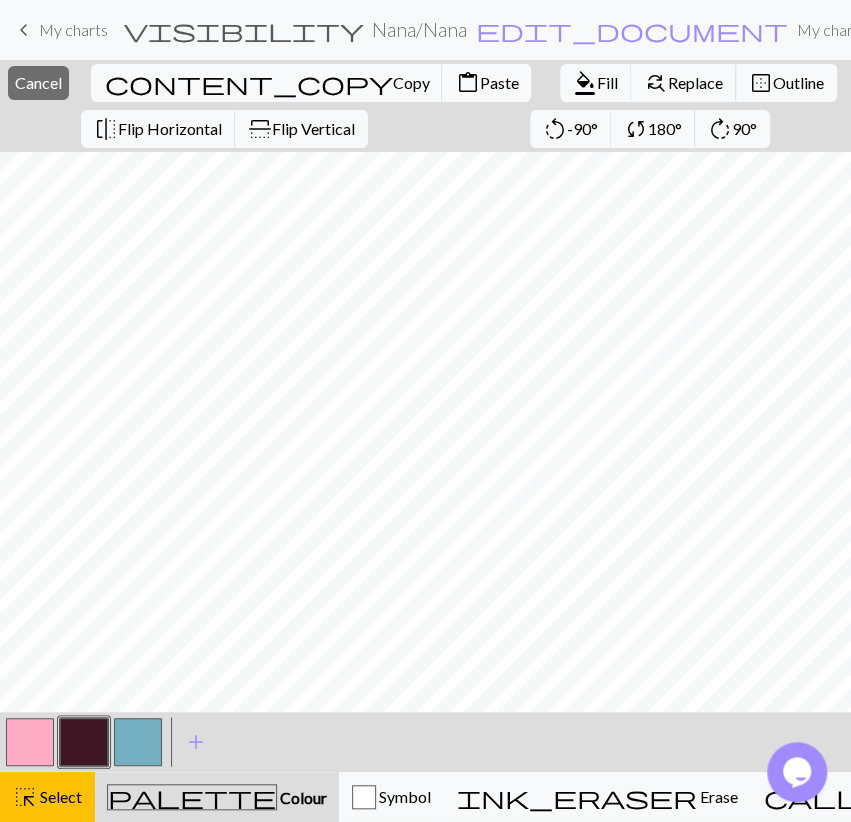 click on "Paste" at bounding box center (498, 82) 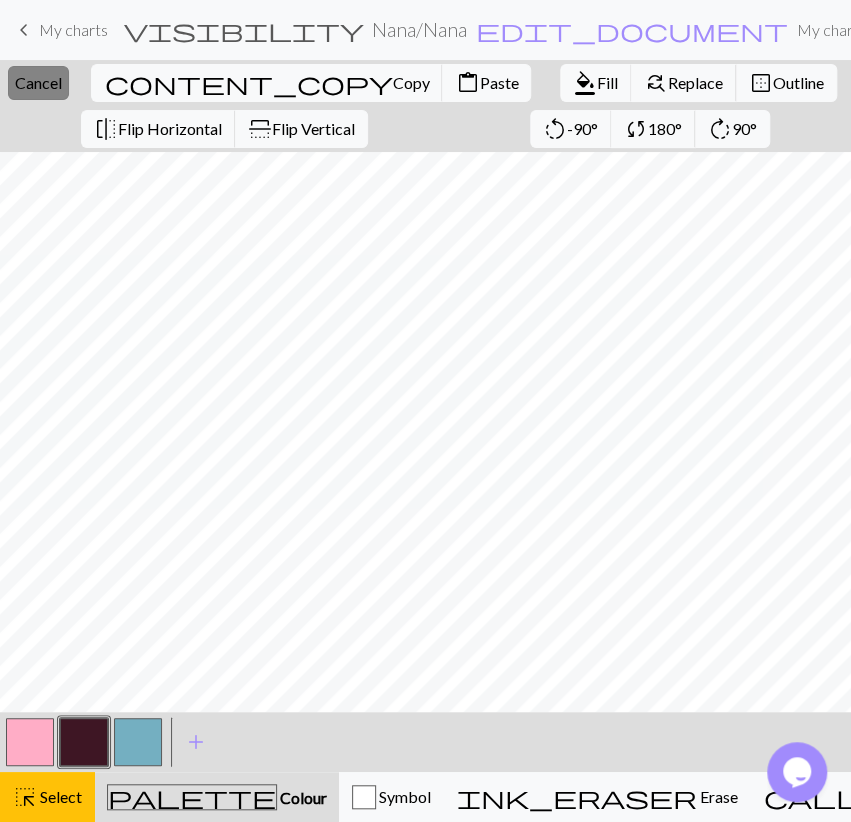 click on "Cancel" at bounding box center [38, 82] 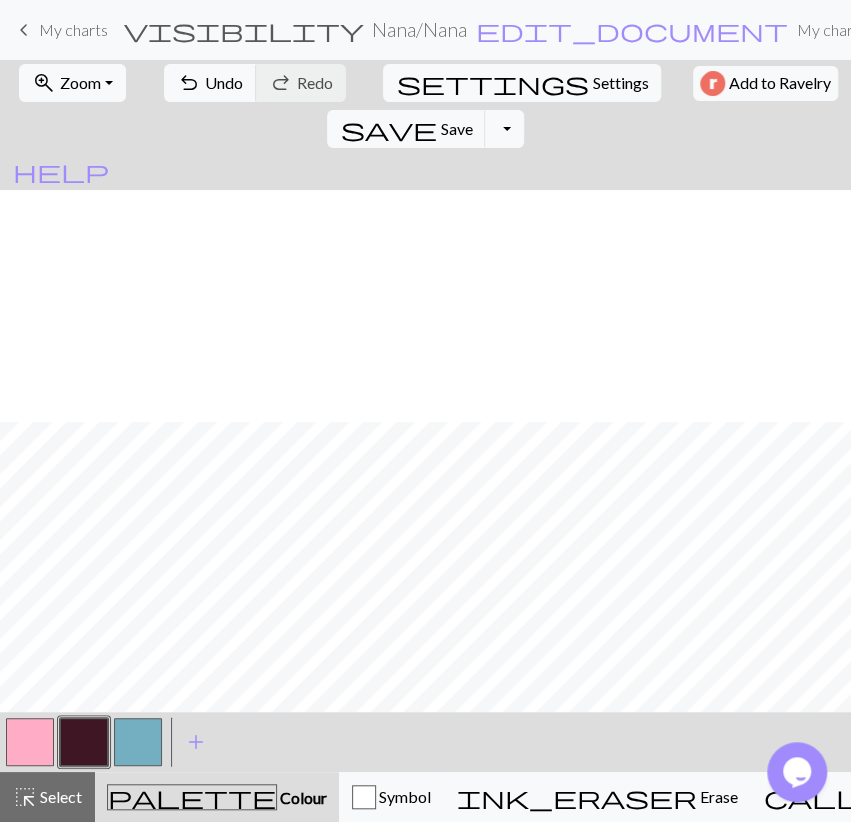 scroll, scrollTop: 232, scrollLeft: 0, axis: vertical 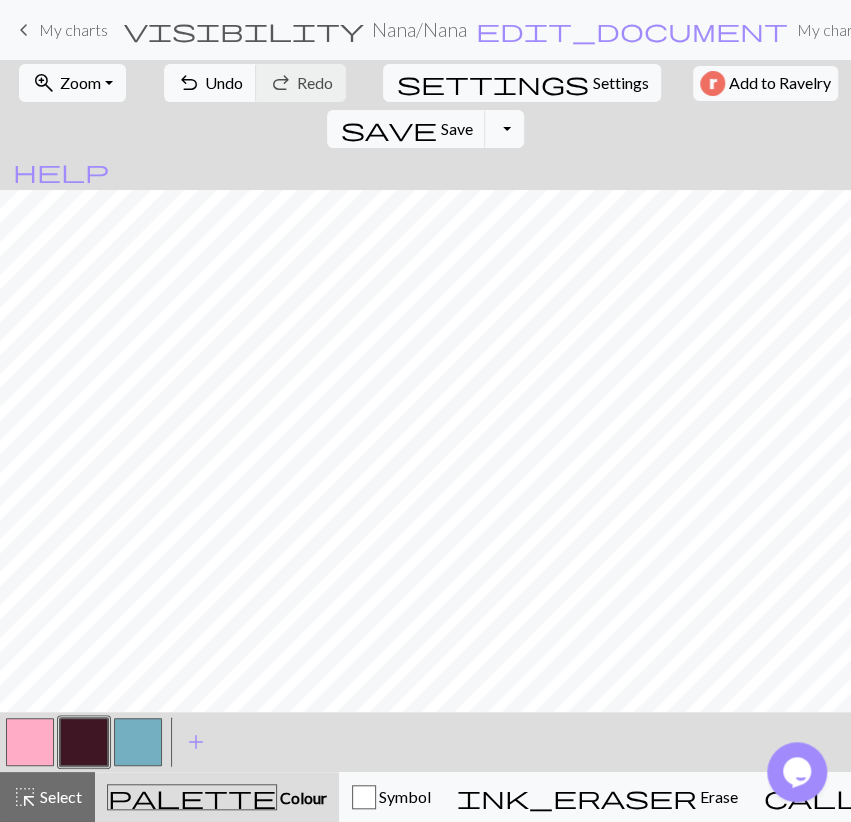 click at bounding box center (30, 742) 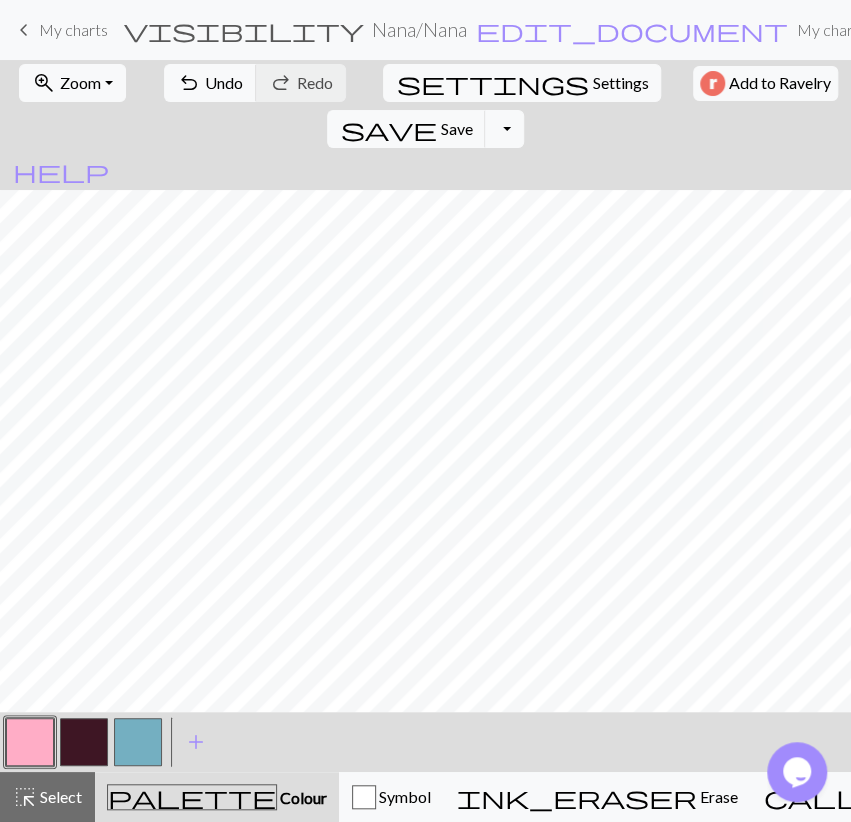 click at bounding box center (84, 742) 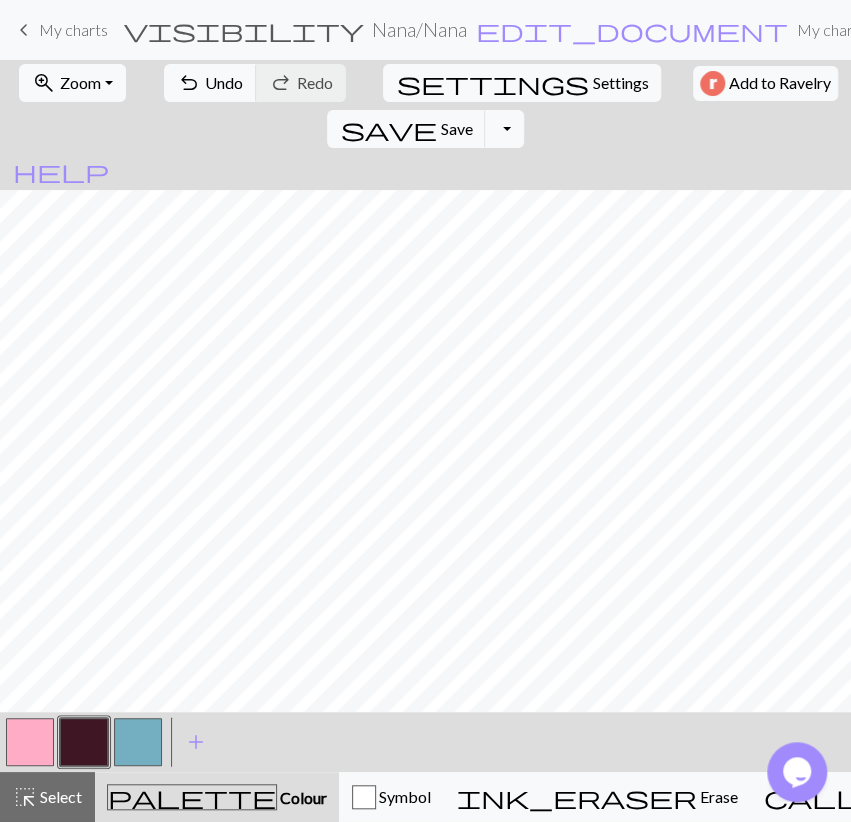 click at bounding box center [30, 742] 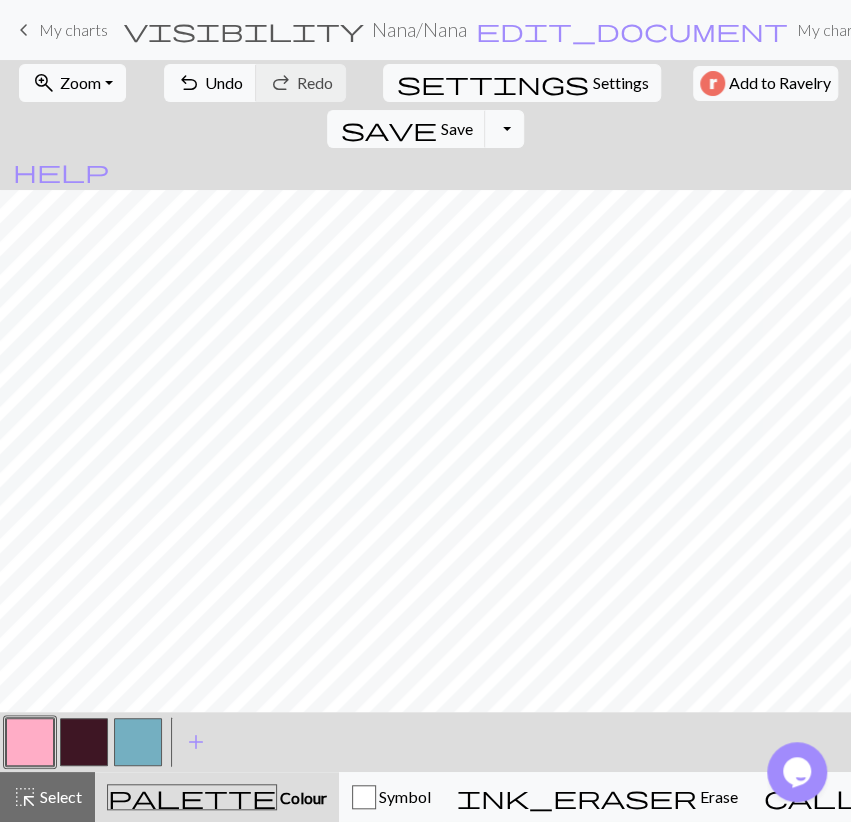 click at bounding box center (84, 742) 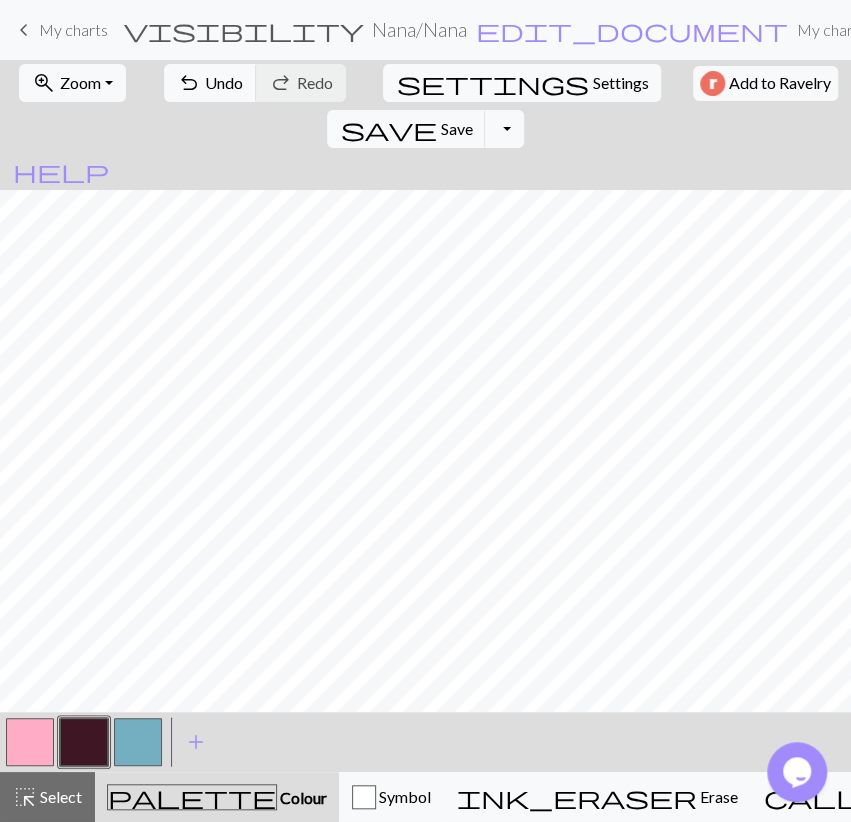 drag, startPoint x: 74, startPoint y: 785, endPoint x: 123, endPoint y: 725, distance: 77.46612 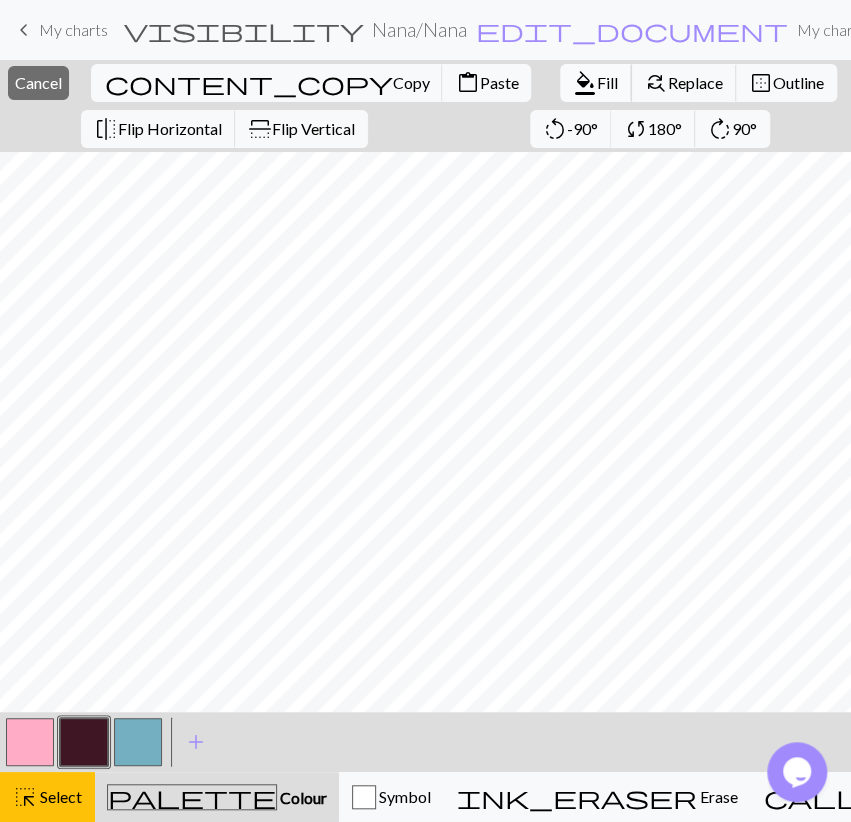 click on "format_color_fill" at bounding box center (585, 83) 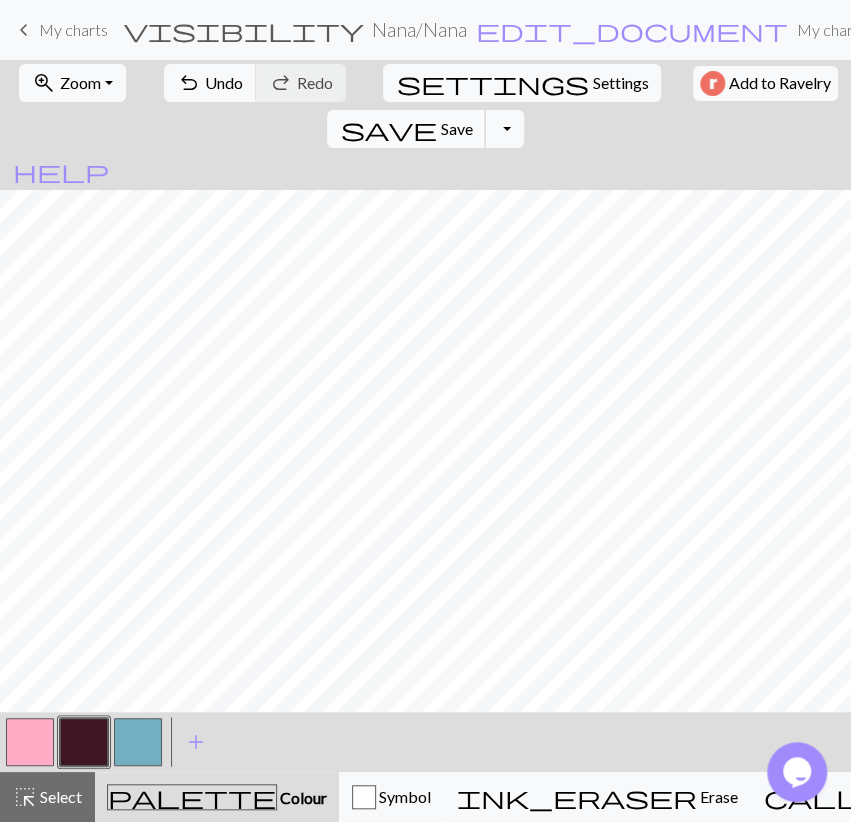 click on "save" at bounding box center [388, 129] 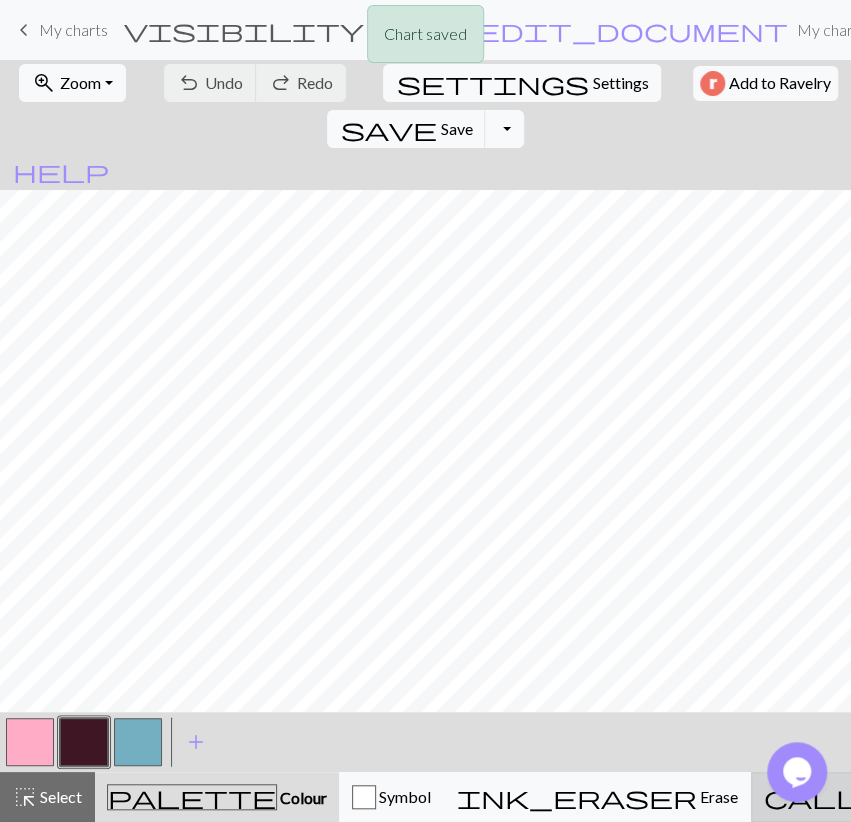 click on "call_to_action" at bounding box center (932, 797) 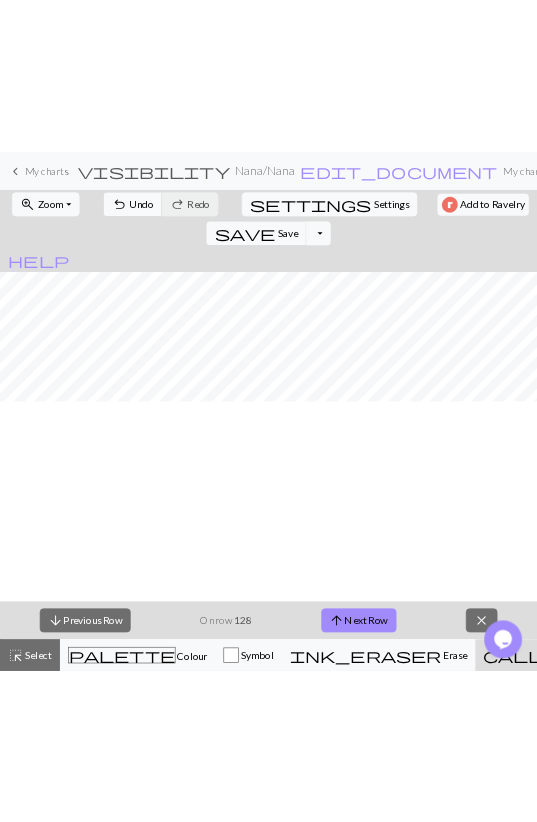 scroll, scrollTop: 1419, scrollLeft: 0, axis: vertical 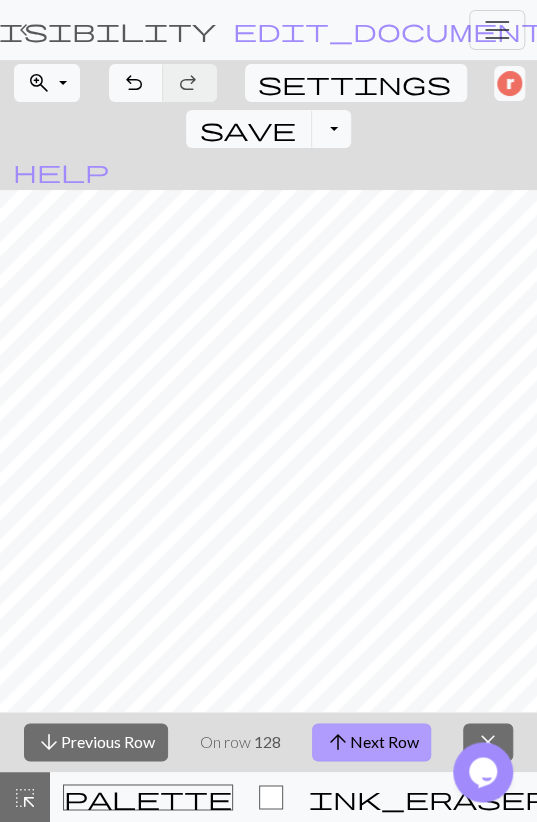 click on "arrow_upward" at bounding box center (337, 742) 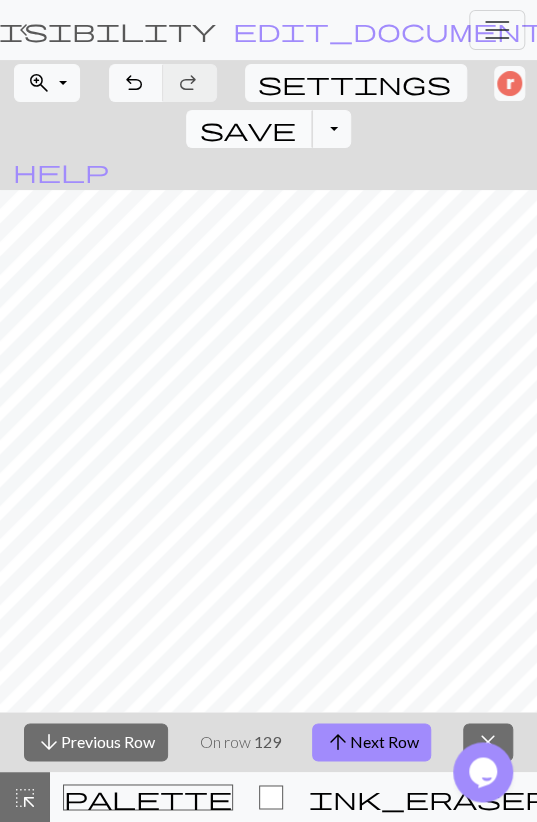 click on "save" at bounding box center [247, 129] 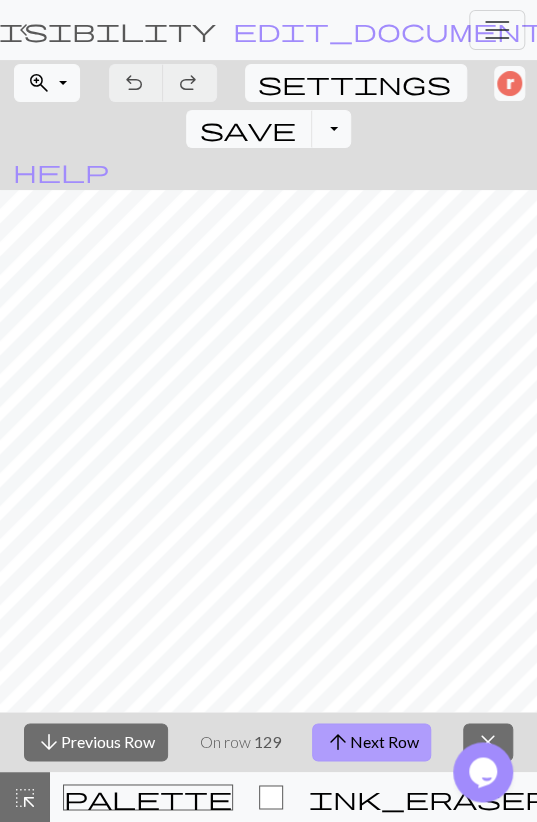 click on "arrow_upward  Next Row" at bounding box center [371, 742] 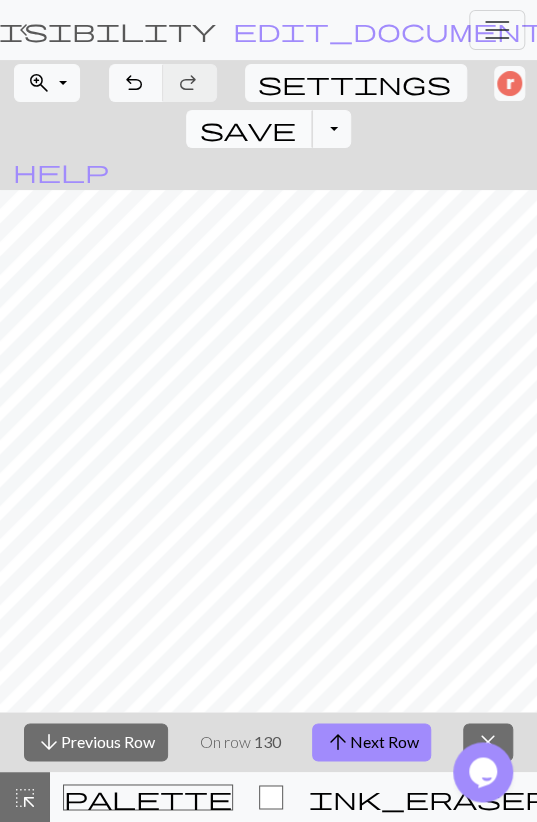 drag, startPoint x: 403, startPoint y: 85, endPoint x: 383, endPoint y: 89, distance: 20.396078 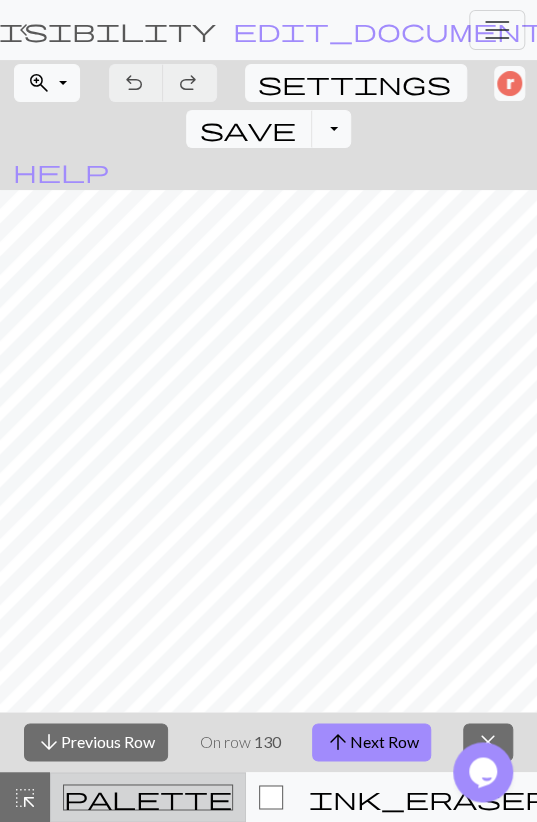 click on "palette" at bounding box center [148, 797] 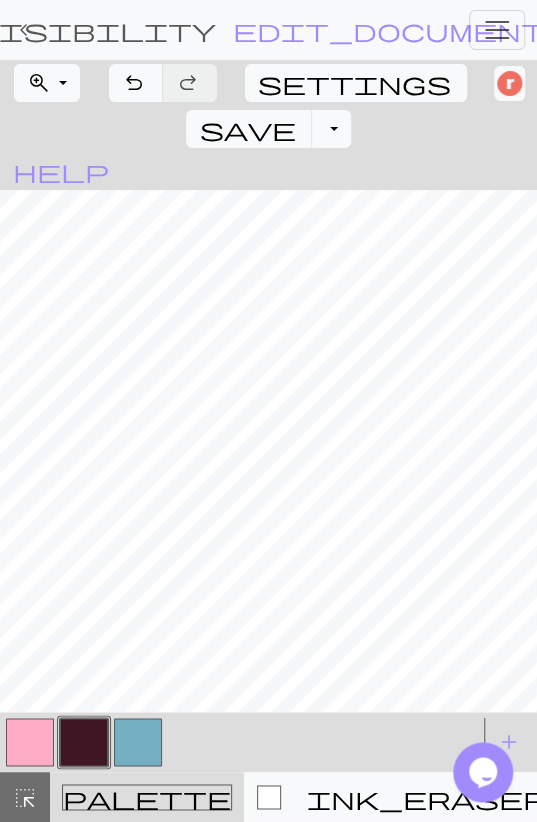 click at bounding box center (30, 742) 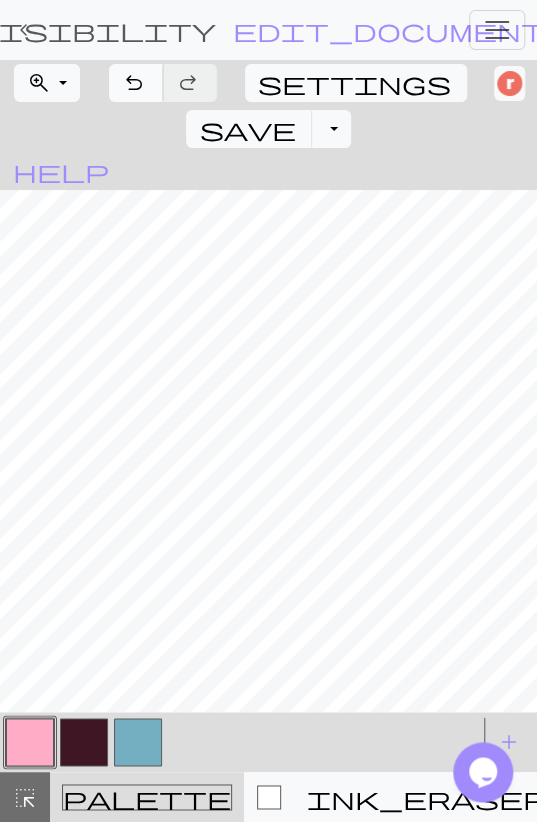 click on "undo Undo Undo" at bounding box center [136, 83] 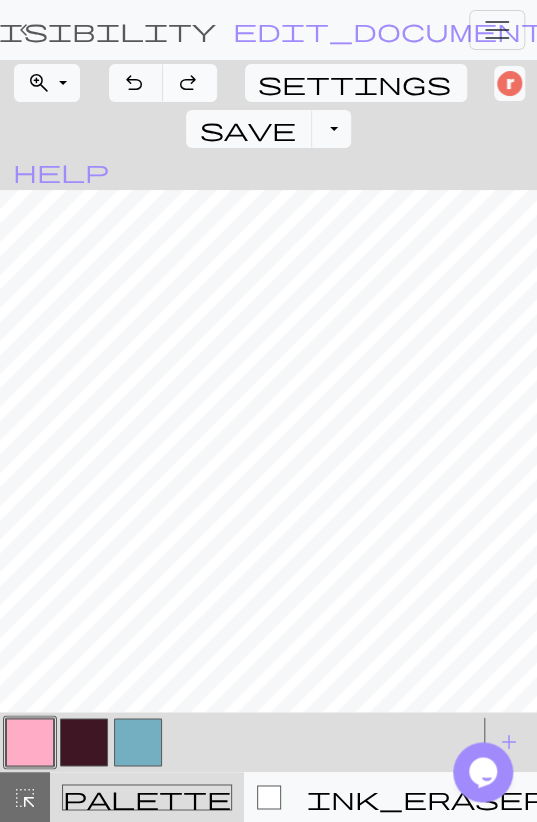 click on "redo" at bounding box center (188, 83) 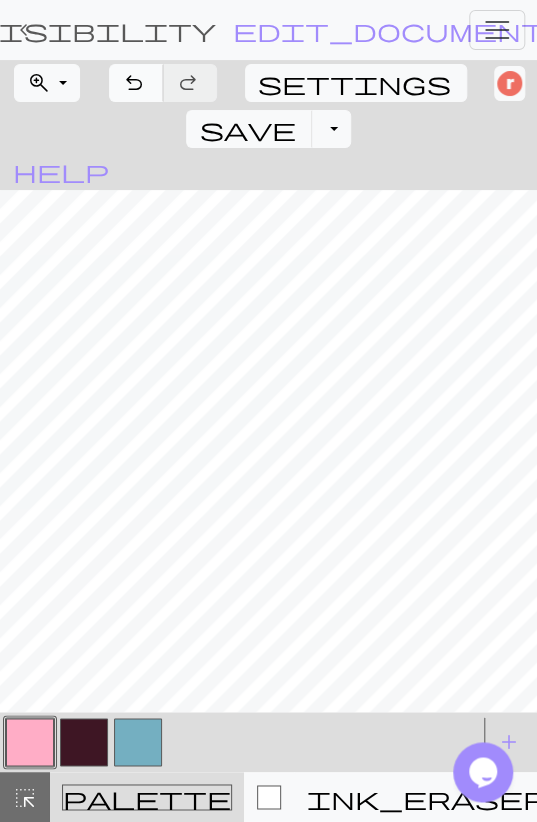 click on "undo" at bounding box center (134, 83) 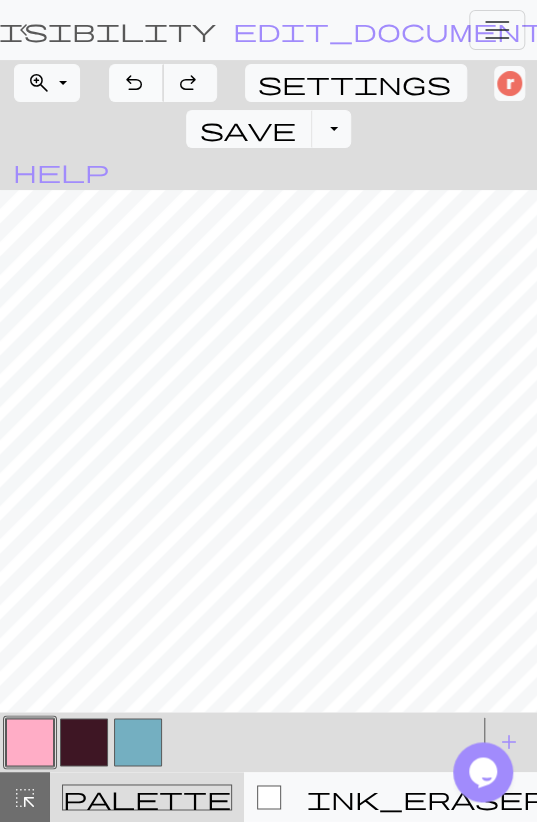 click on "undo" at bounding box center (134, 83) 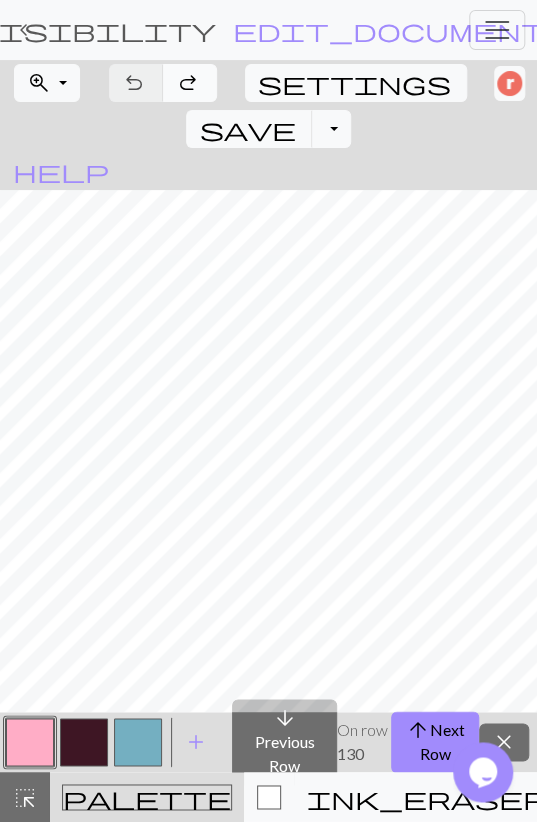 click on "redo" at bounding box center (188, 83) 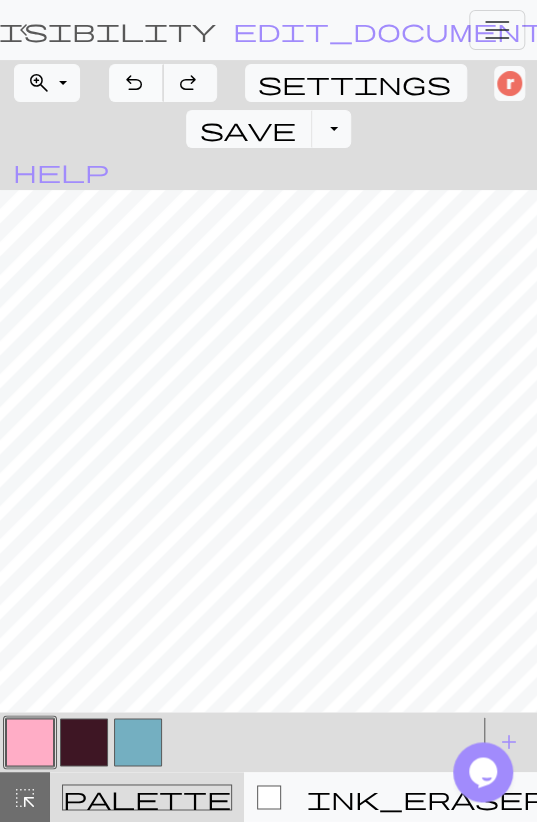 click on "undo" at bounding box center [134, 83] 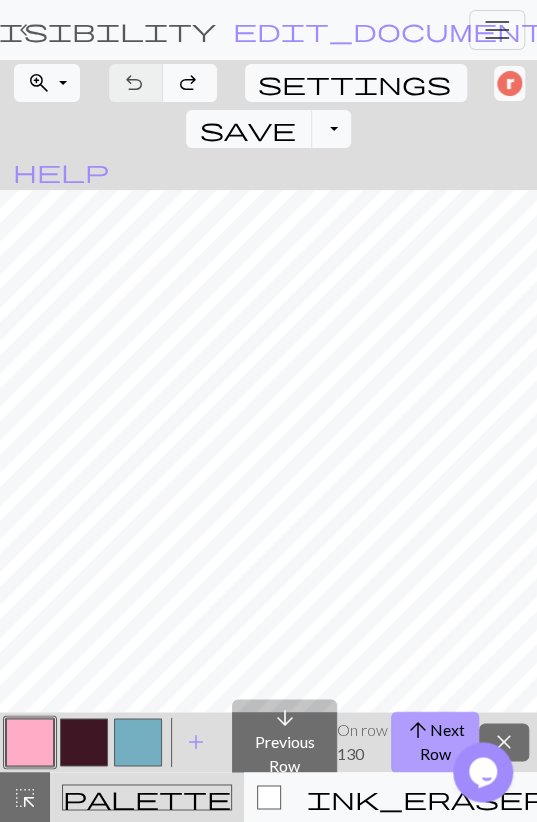 click on "arrow_upward" at bounding box center (417, 730) 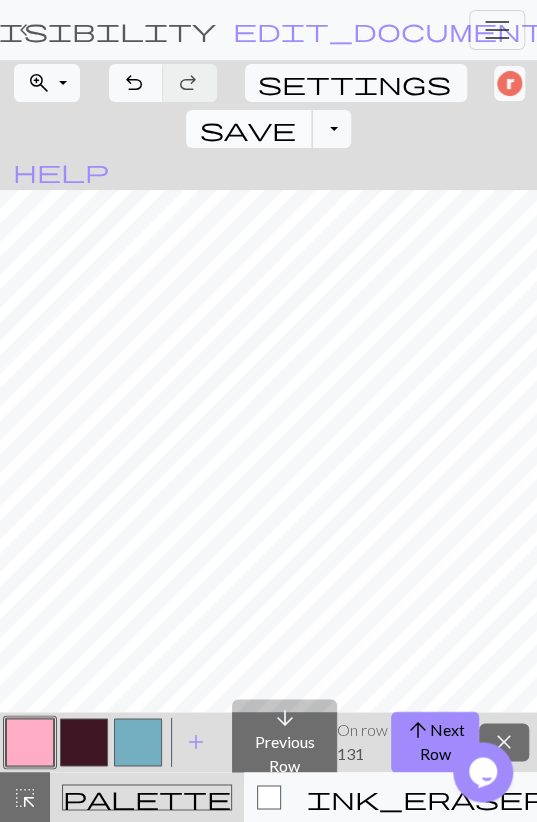 click on "save" at bounding box center (247, 129) 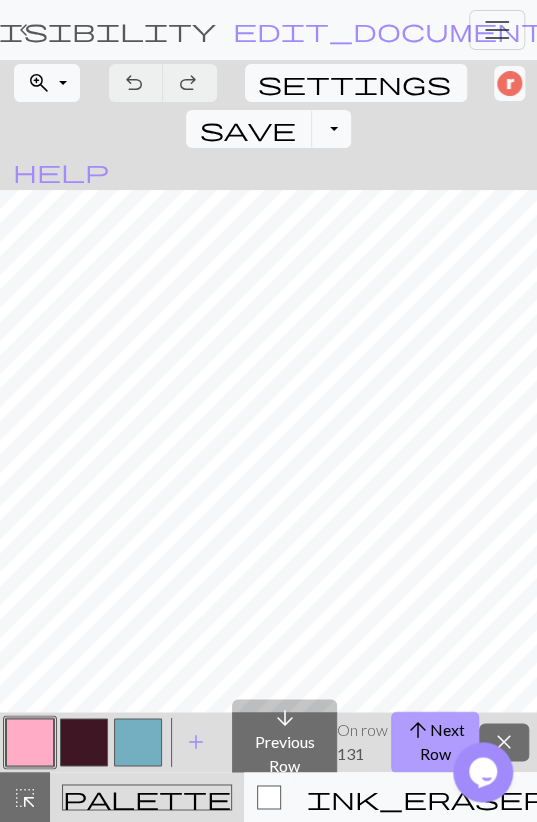 click on "arrow_upward" at bounding box center (417, 730) 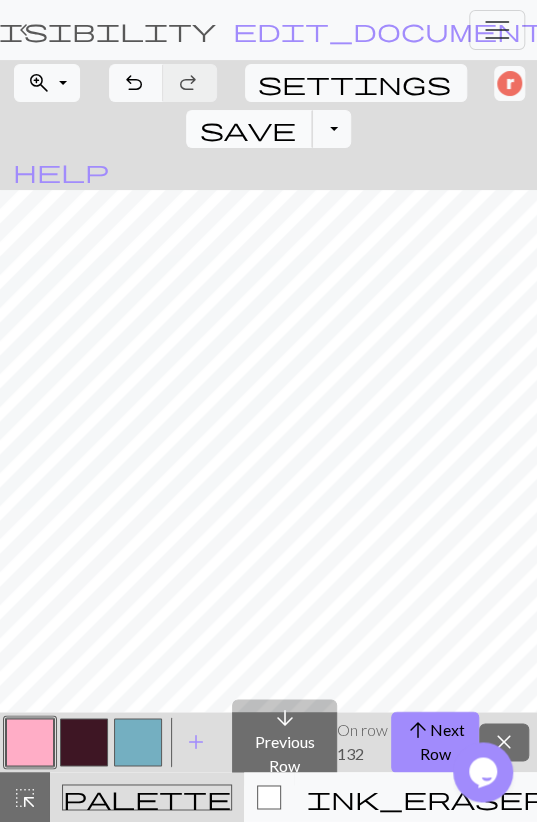 click on "save" at bounding box center [247, 129] 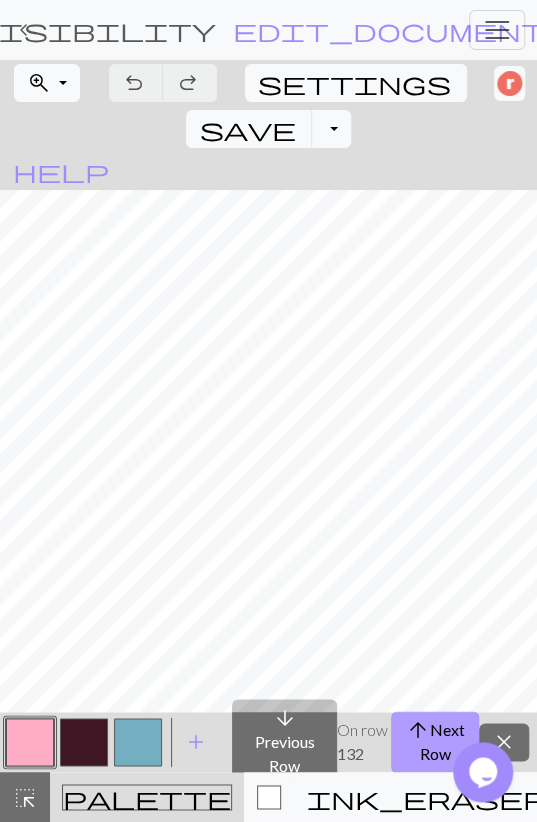 click on "arrow_upward" at bounding box center (417, 730) 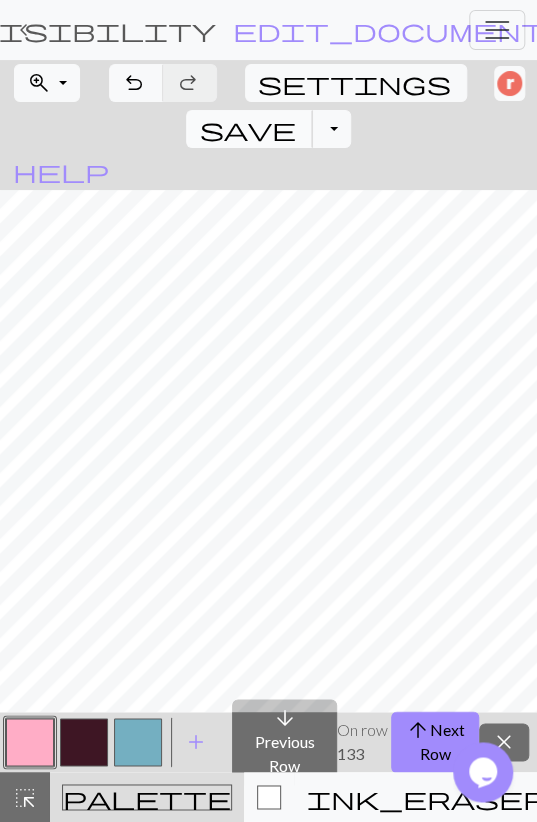 drag, startPoint x: 402, startPoint y: 72, endPoint x: 389, endPoint y: 87, distance: 19.849434 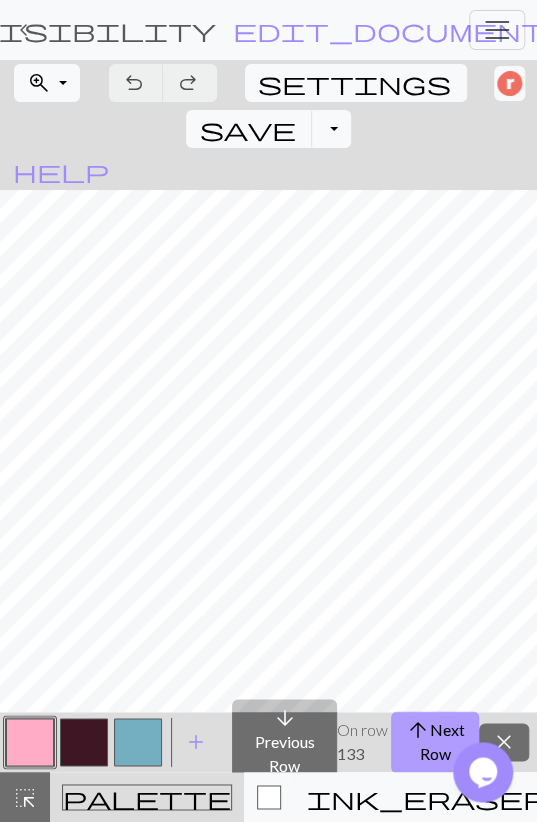 click on "arrow_upward" at bounding box center (417, 730) 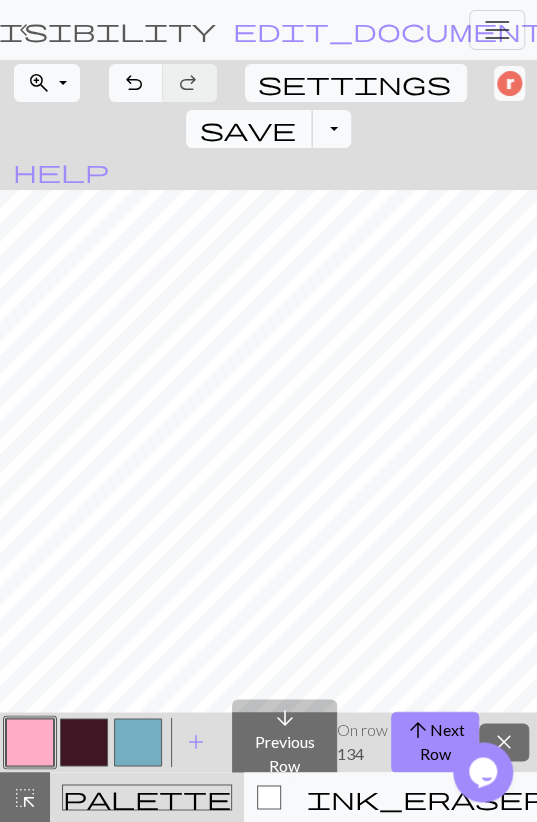 click on "save" at bounding box center [247, 129] 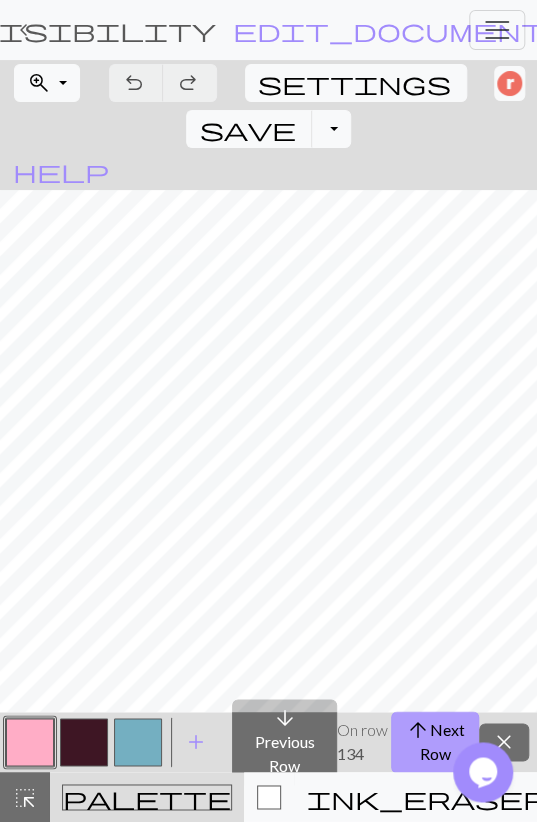 click on "arrow_upward  Next Row" at bounding box center [435, 742] 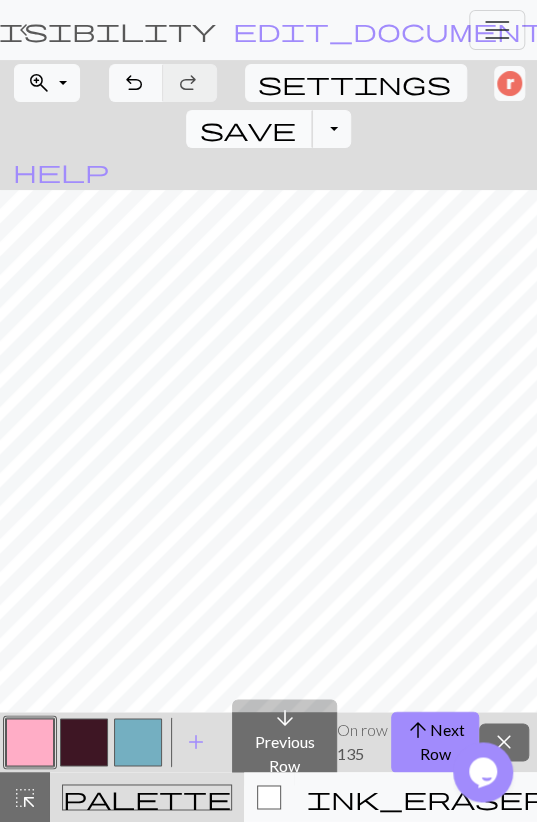 click on "save" at bounding box center (247, 129) 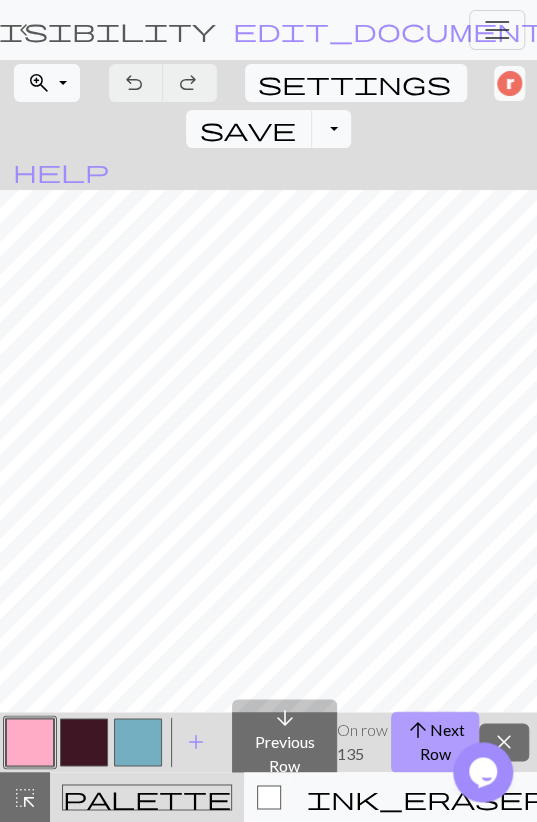 click on "arrow_upward" at bounding box center [417, 730] 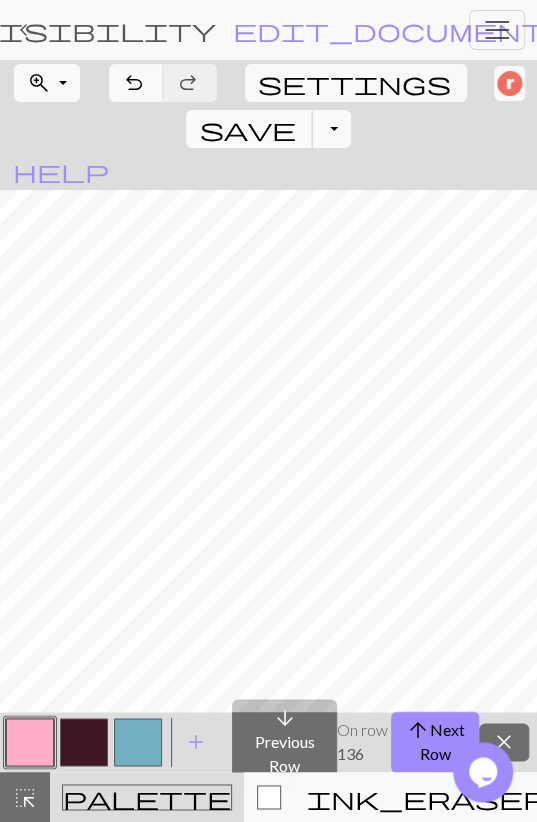 click on "save Save Save" at bounding box center (249, 129) 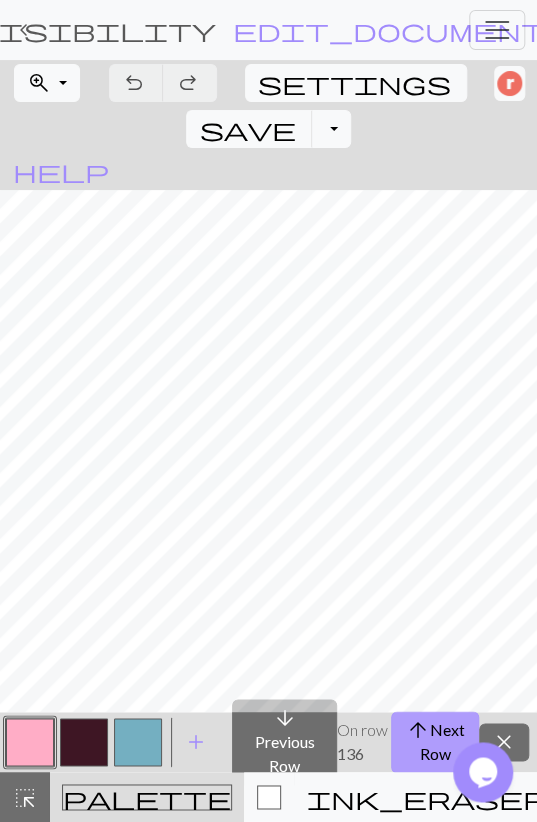 click on "arrow_upward" at bounding box center [417, 730] 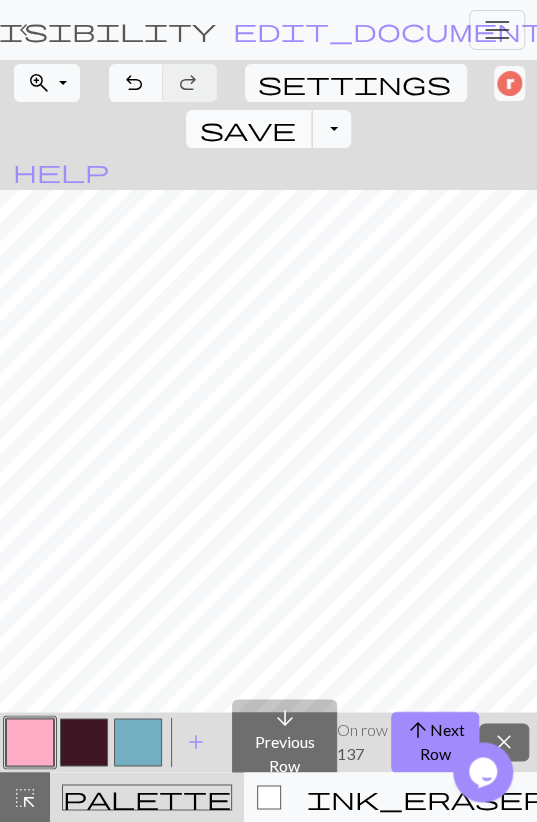 click on "save" at bounding box center (247, 129) 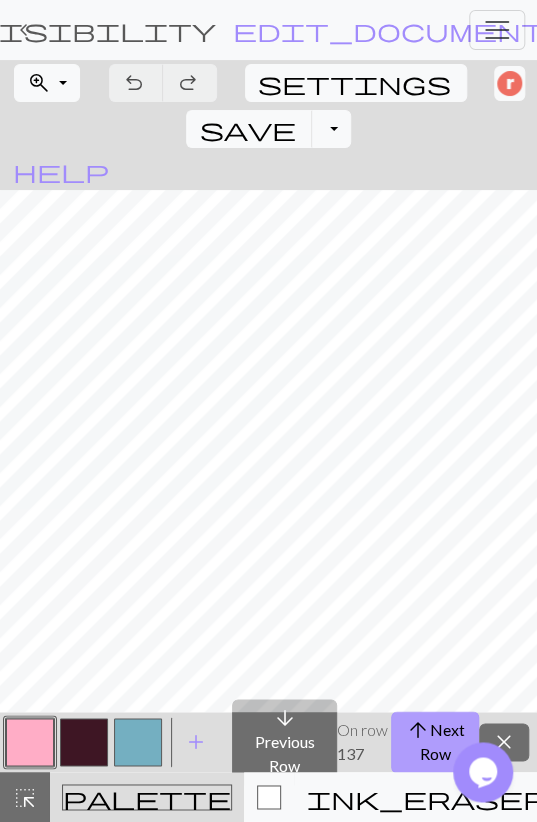click on "arrow_upward  Next Row" at bounding box center [435, 742] 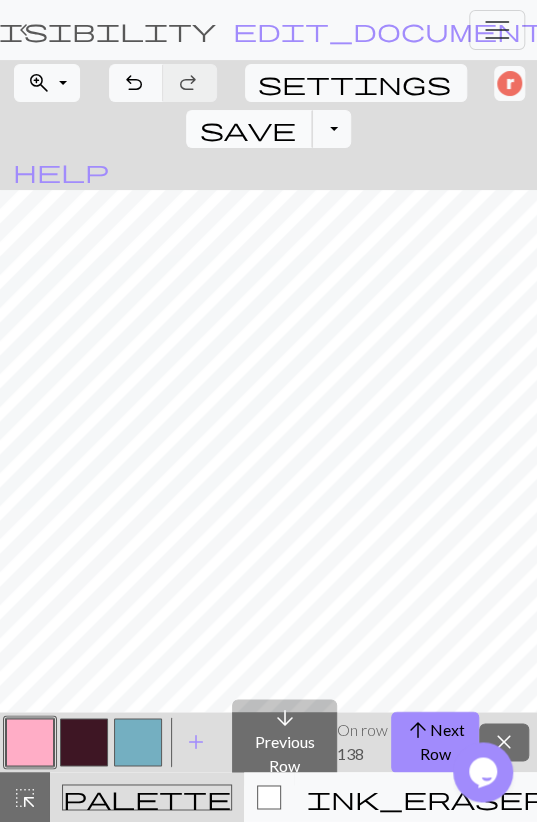 click on "save" at bounding box center (247, 129) 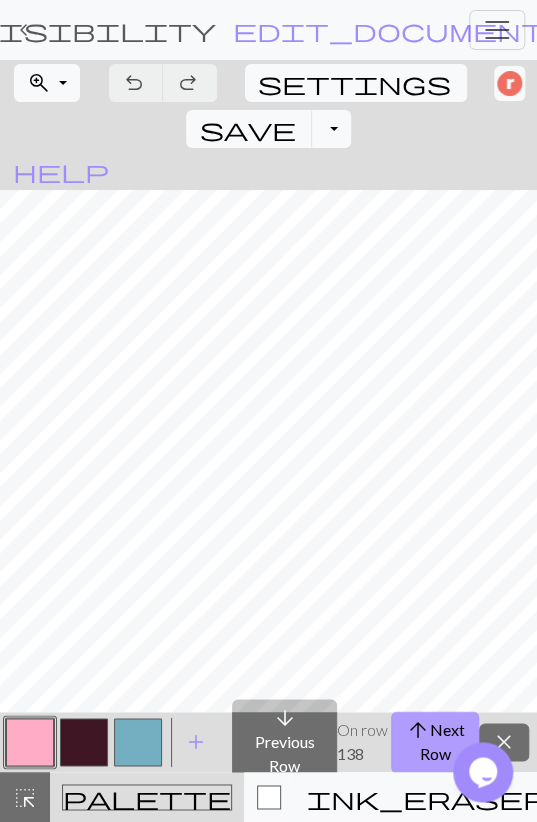 click on "arrow_upward" at bounding box center [417, 730] 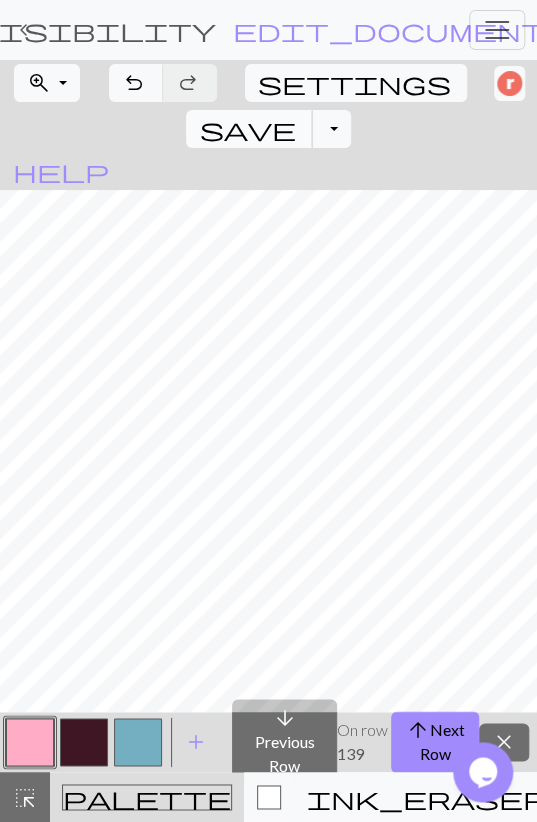click on "save" at bounding box center [247, 129] 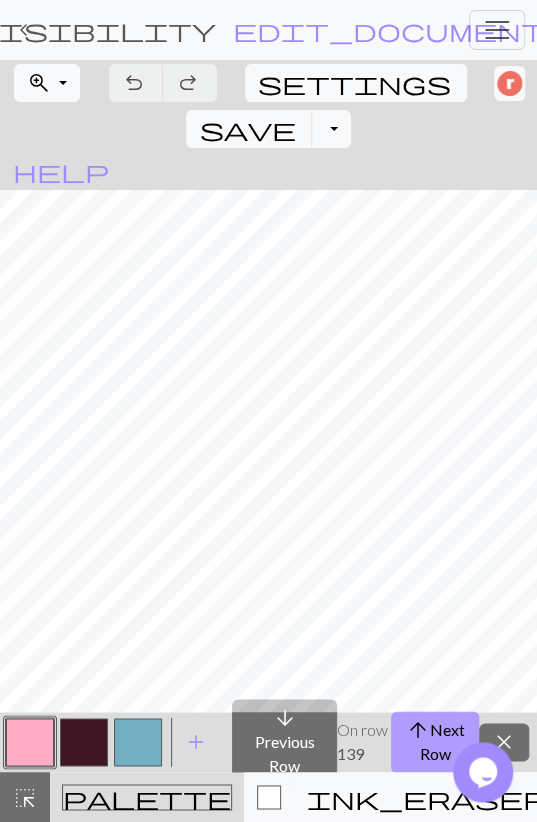 click on "arrow_upward" at bounding box center (417, 730) 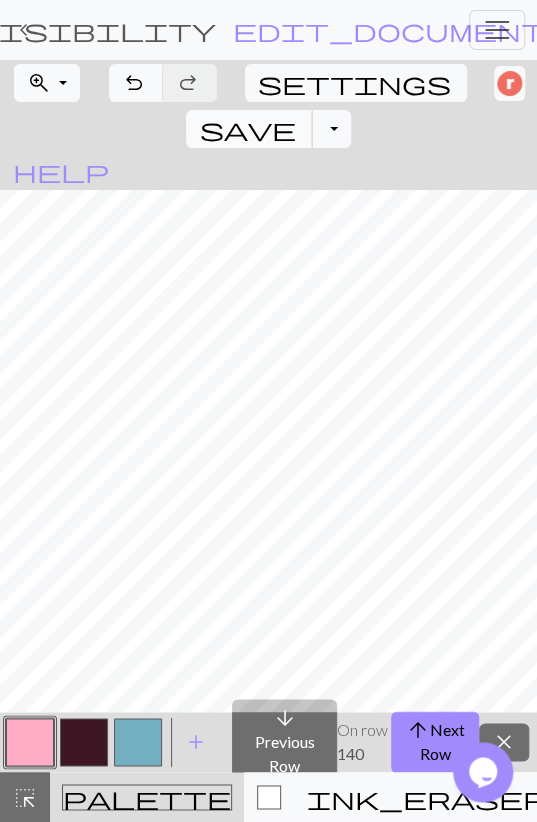 click on "save" at bounding box center [247, 129] 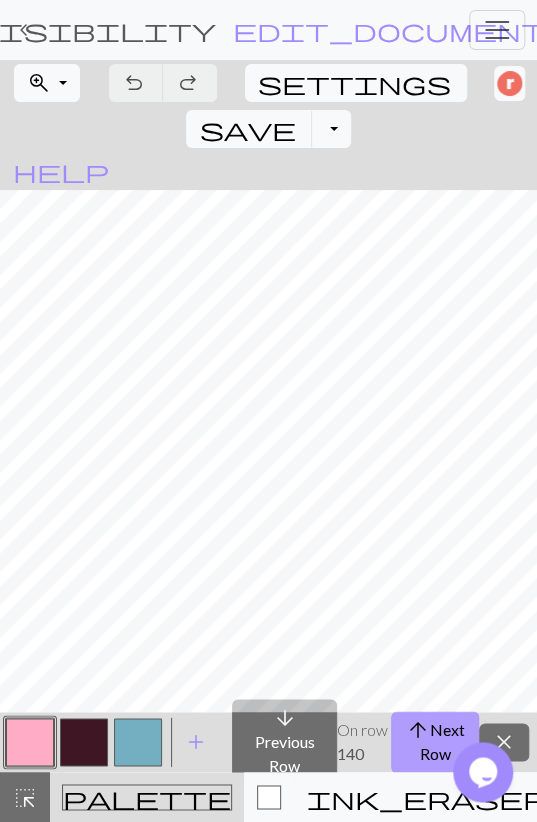 click on "arrow_upward" at bounding box center (417, 730) 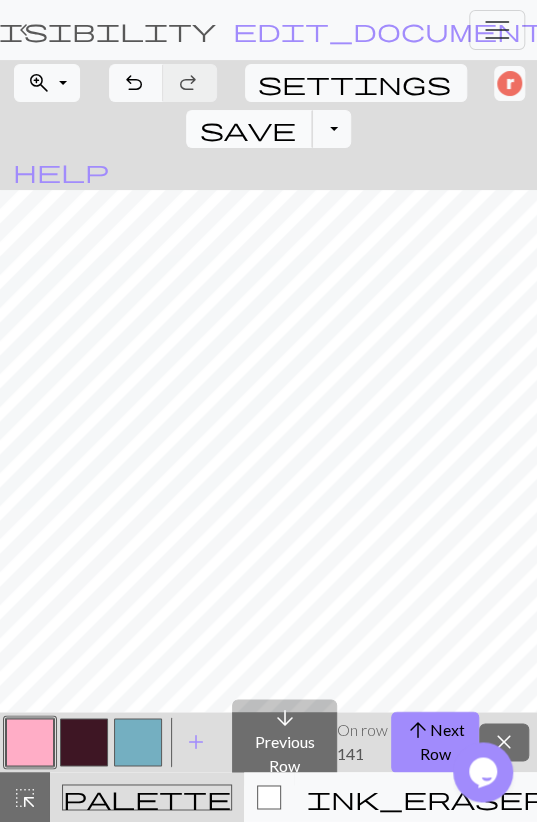 click on "save Save Save" at bounding box center [249, 129] 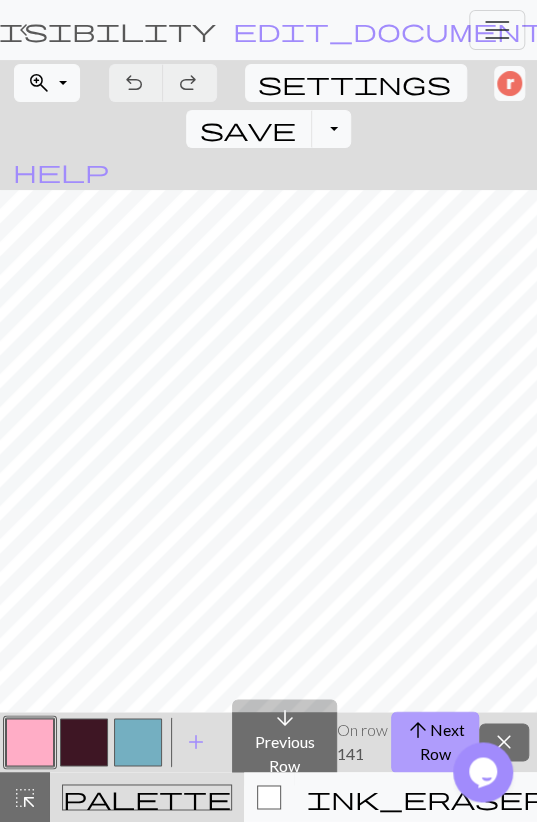 click on "arrow_upward" at bounding box center [417, 730] 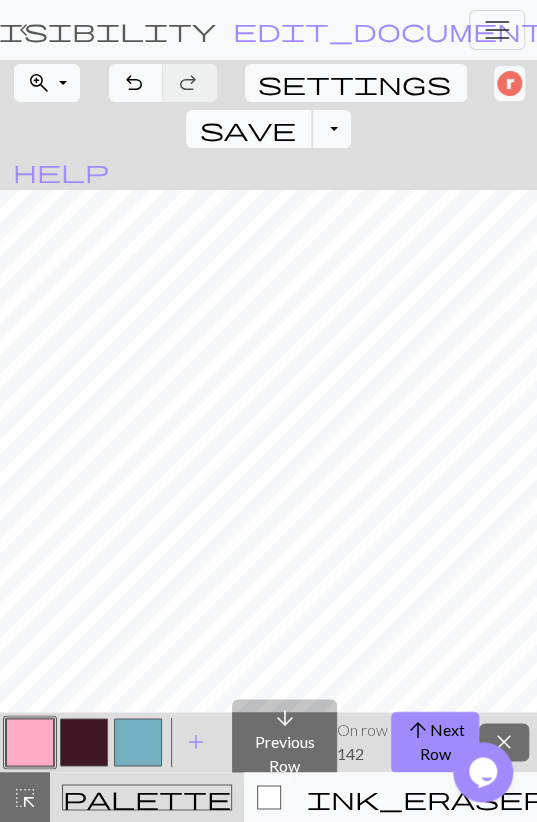 click on "save" at bounding box center [247, 129] 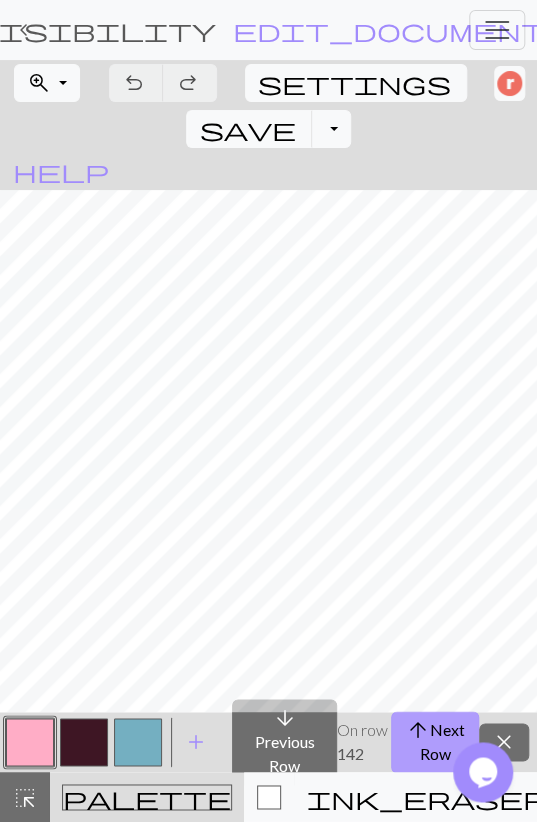click on "arrow_upward" at bounding box center [417, 730] 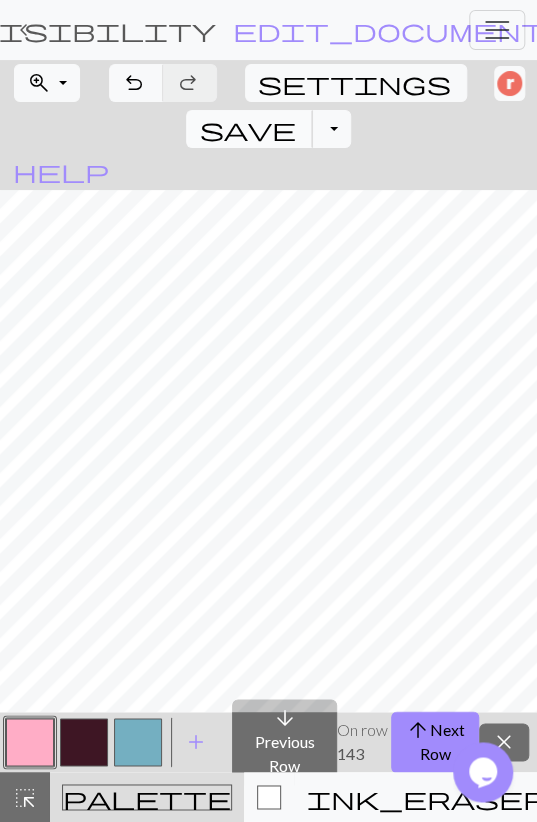 click on "save Save Save" at bounding box center [249, 129] 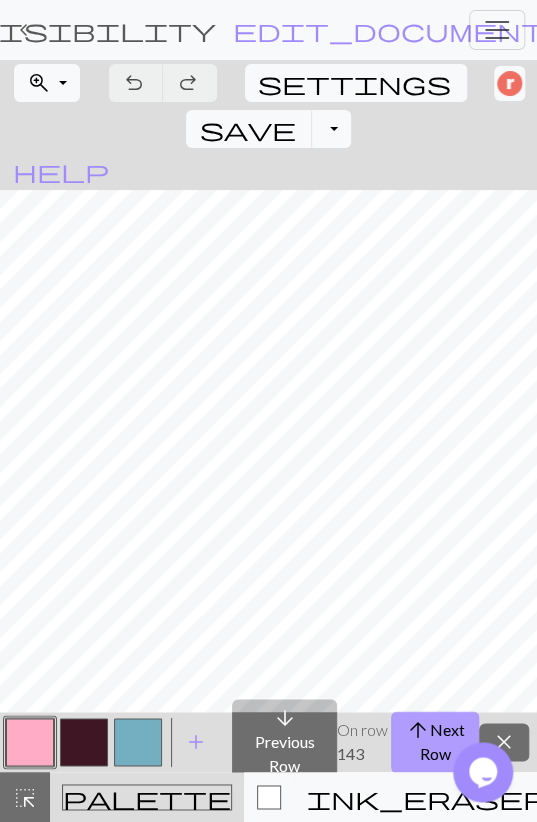 click on "arrow_upward" at bounding box center [417, 730] 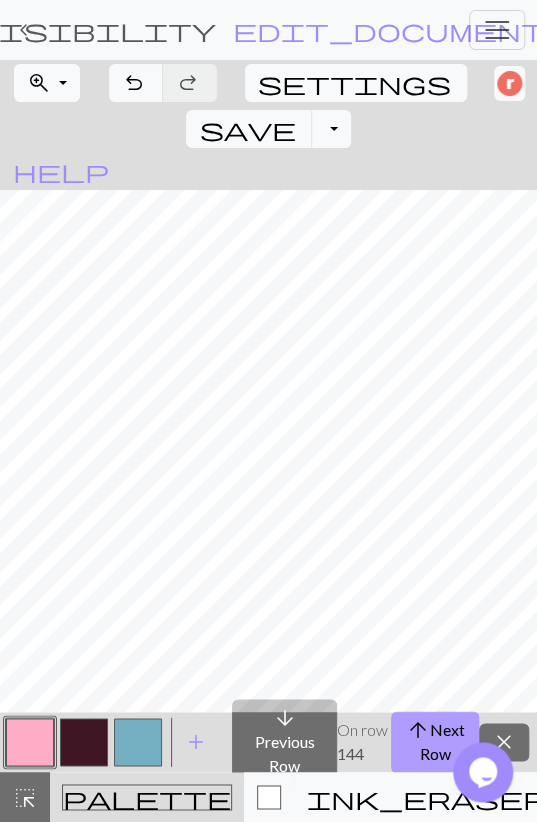 click on "arrow_upward" at bounding box center (417, 730) 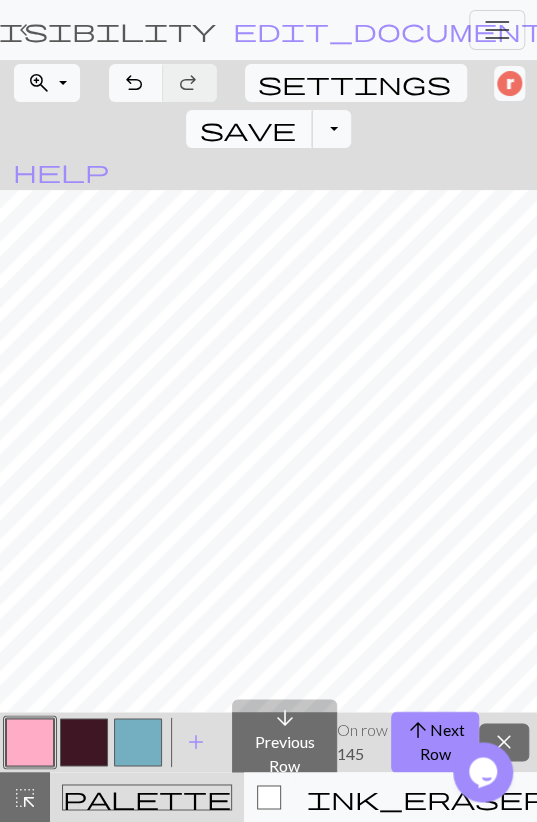 click on "save" at bounding box center (247, 129) 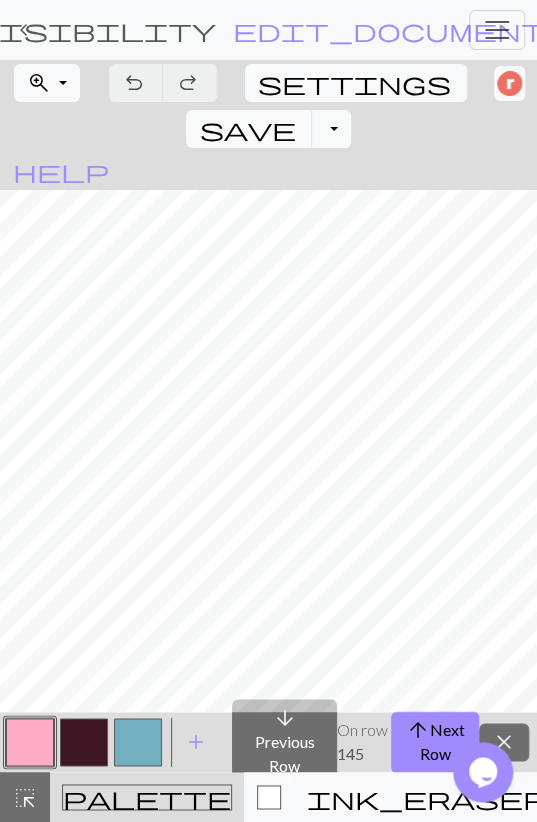 click on "arrow_upward  Next Row" at bounding box center [435, 742] 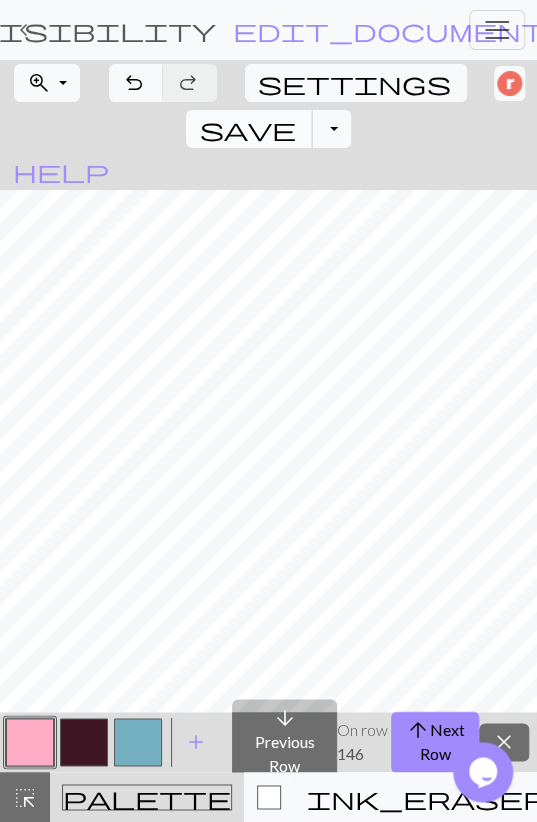 click on "save" at bounding box center (247, 129) 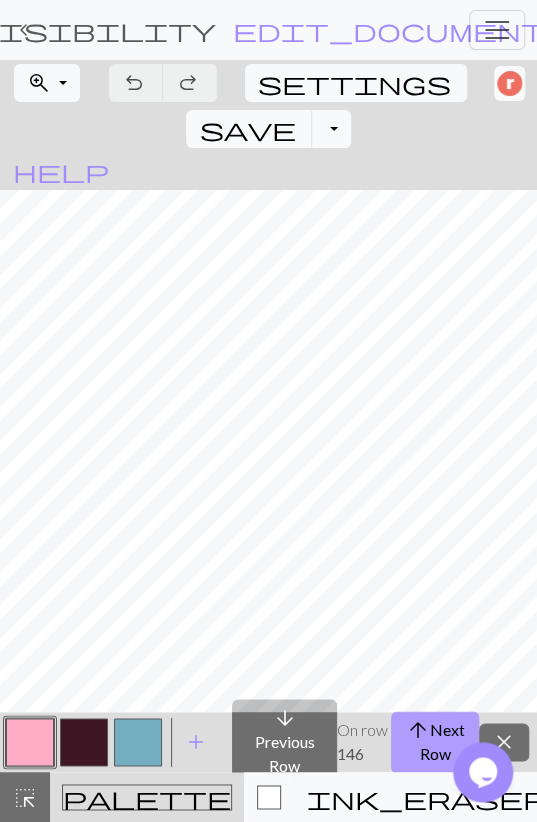 click on "arrow_upward  Next Row" at bounding box center [435, 742] 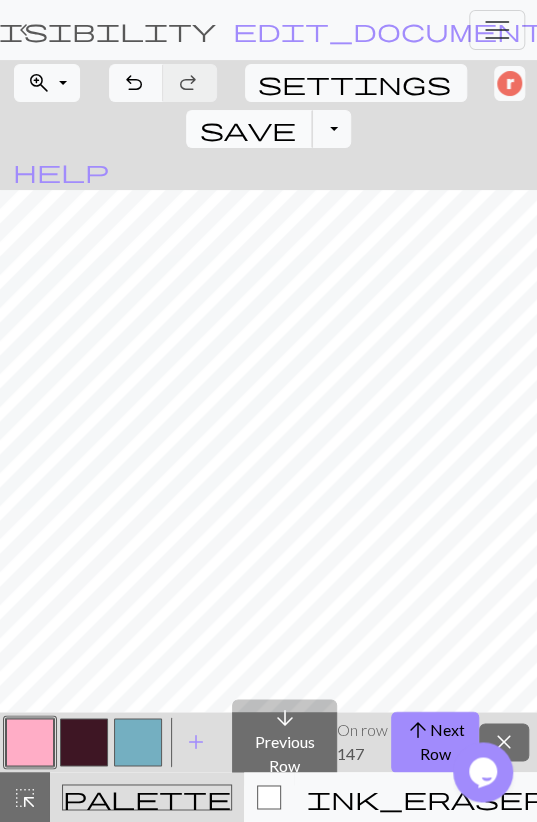 click on "save" at bounding box center [247, 129] 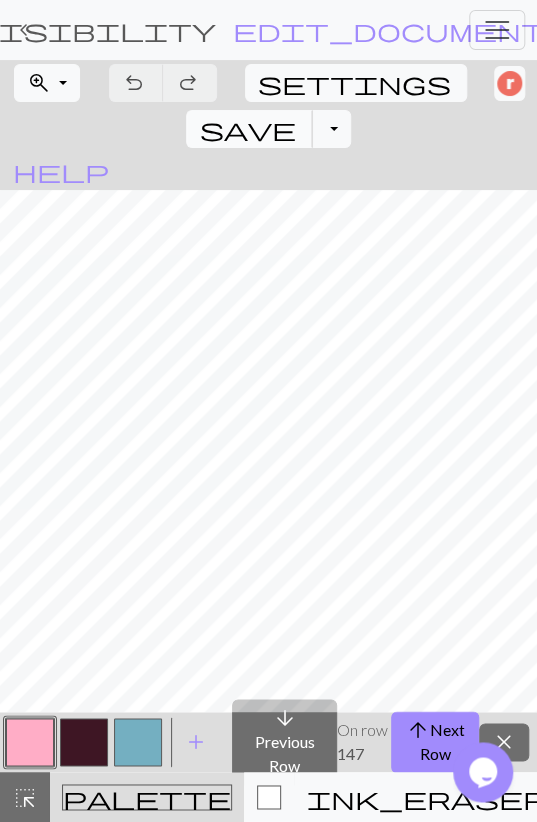click on "save" at bounding box center [247, 129] 